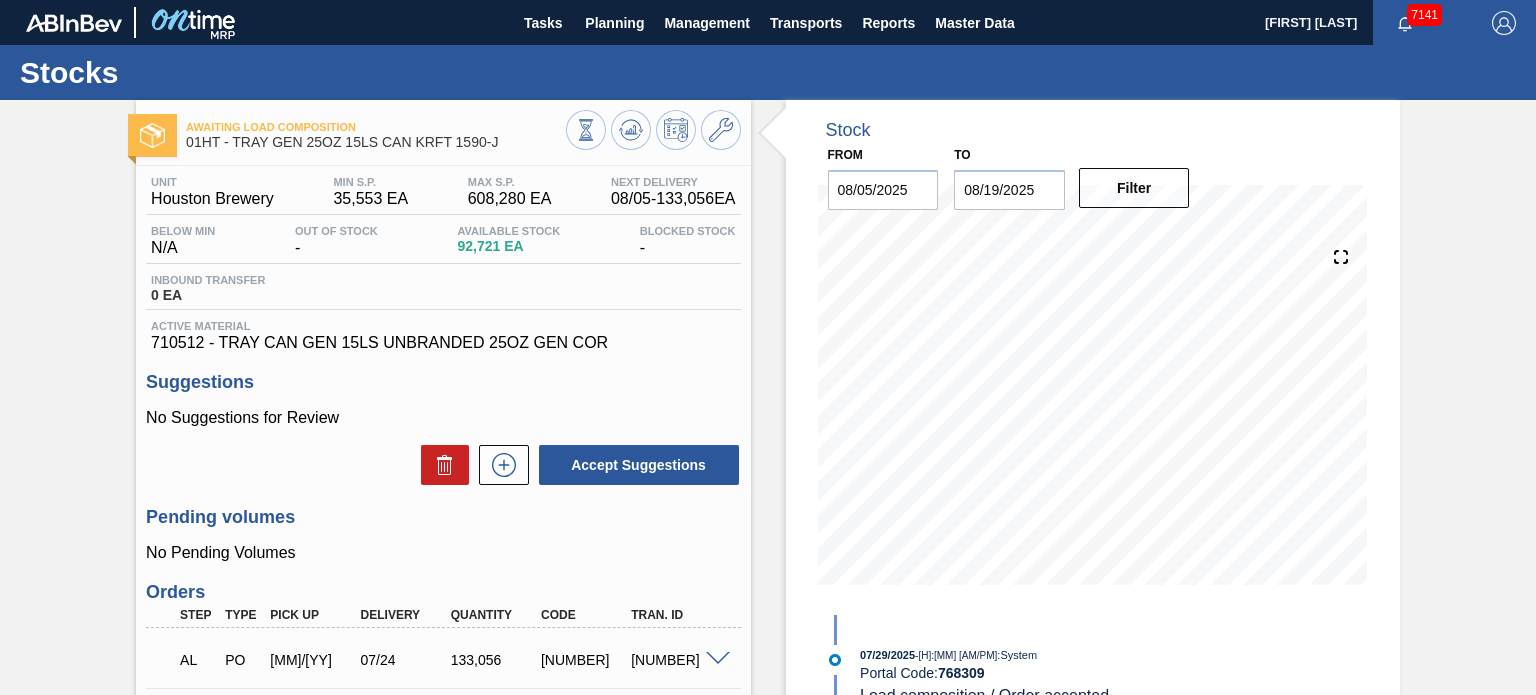scroll, scrollTop: 0, scrollLeft: 0, axis: both 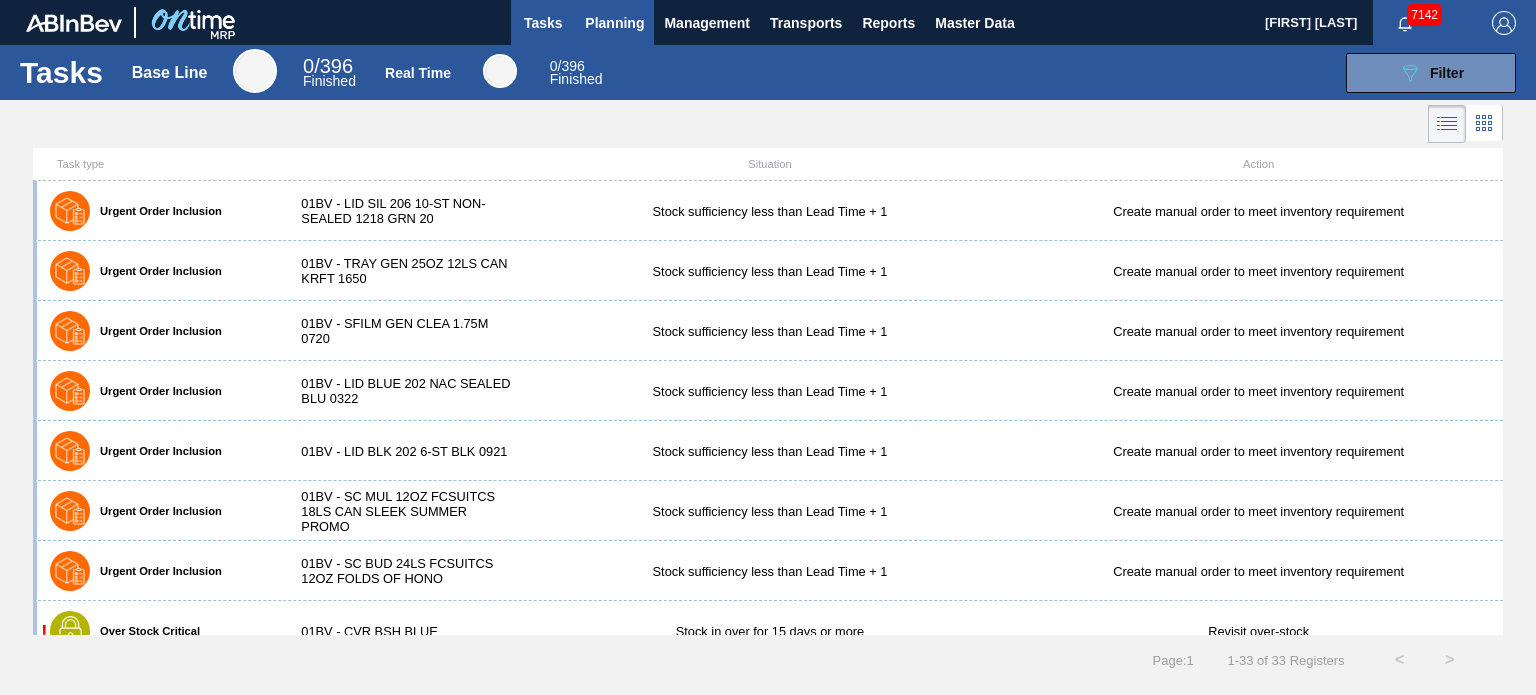 click on "Planning" at bounding box center [614, 23] 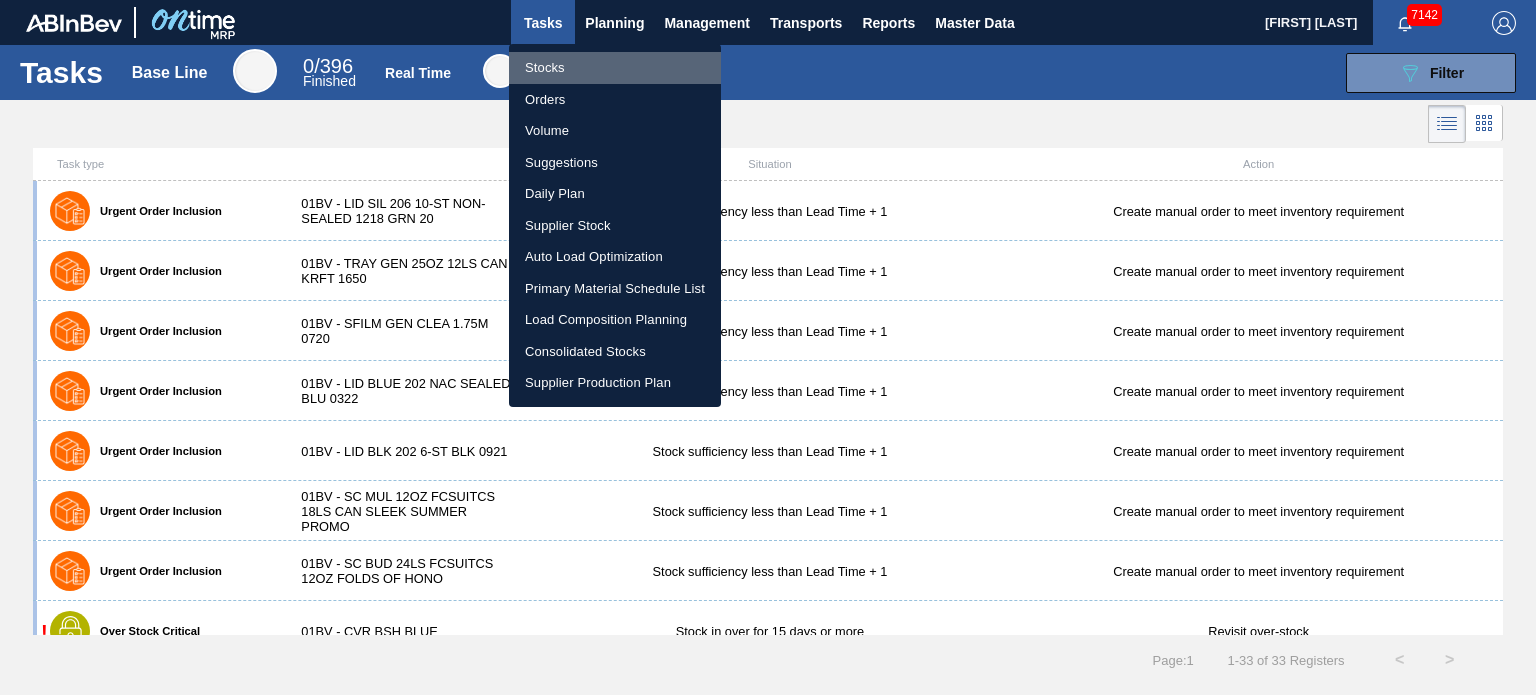 click on "Stocks" at bounding box center [615, 68] 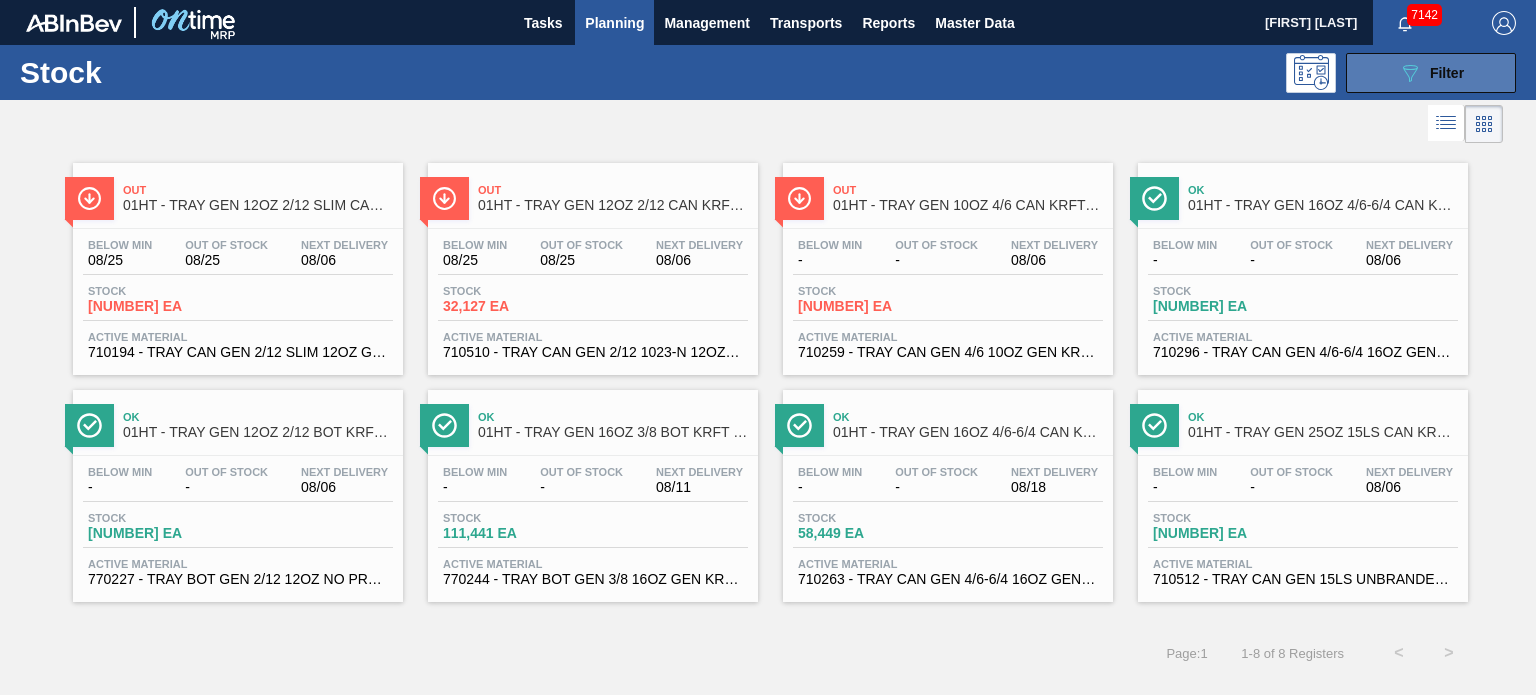 click on "089F7B8B-B2A5-4AFE-B5C0-19BA573D28AC" 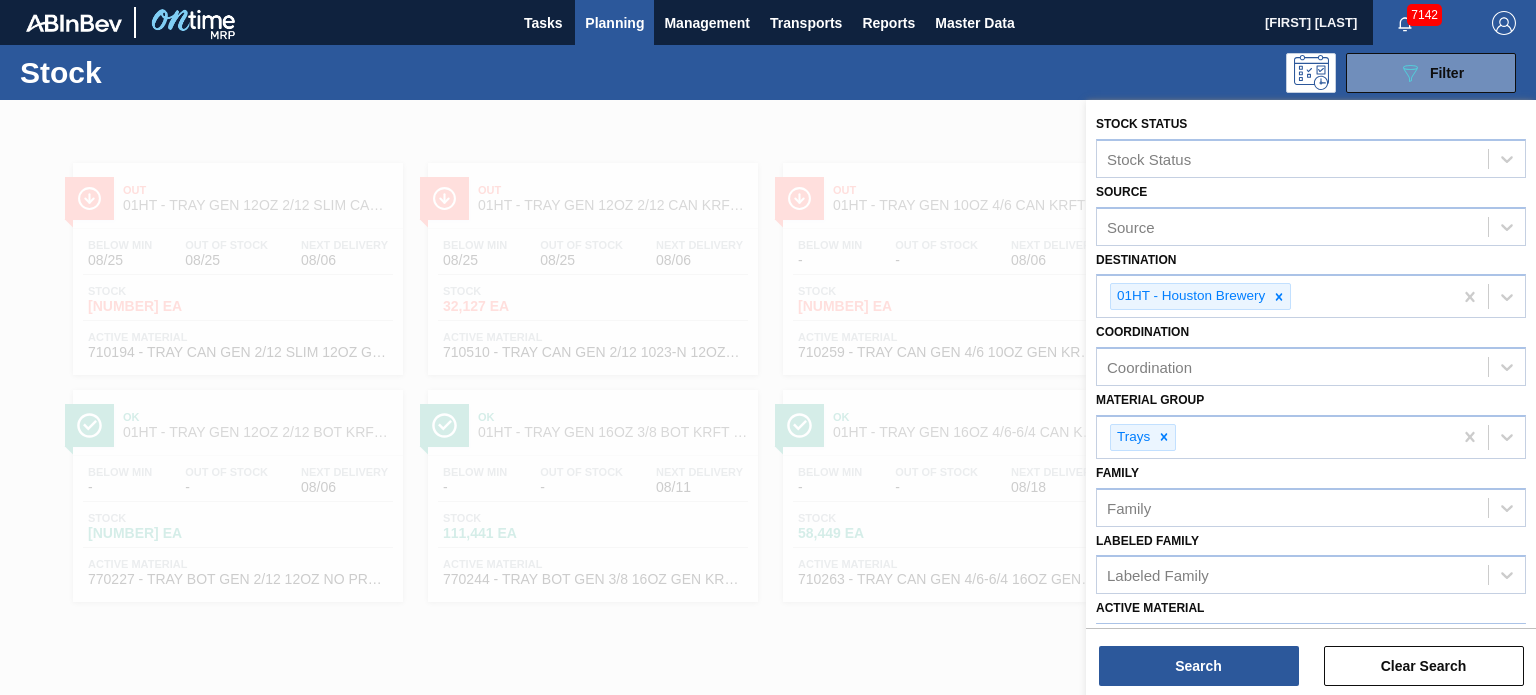 click at bounding box center [768, 447] 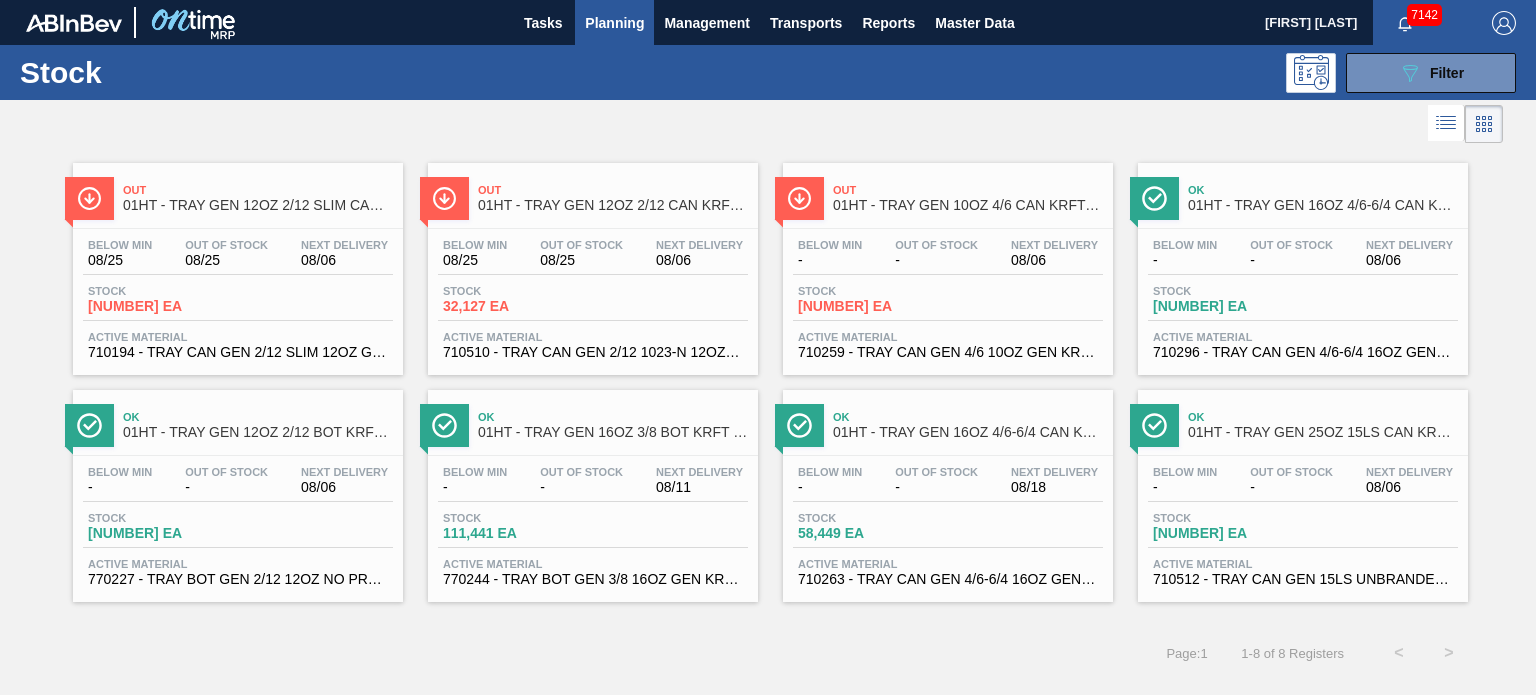 click on "Out Of Stock -" at bounding box center (1291, 480) 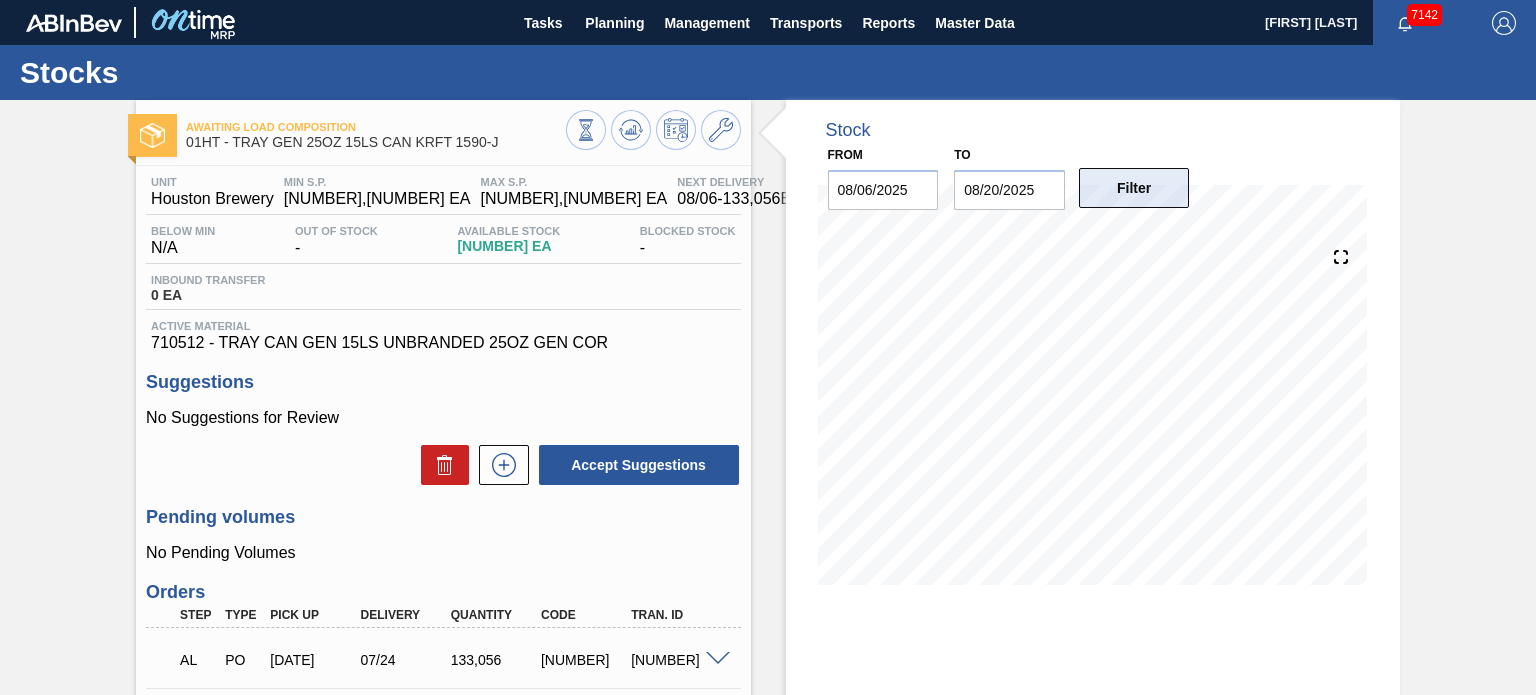 click on "Filter" at bounding box center (1134, 188) 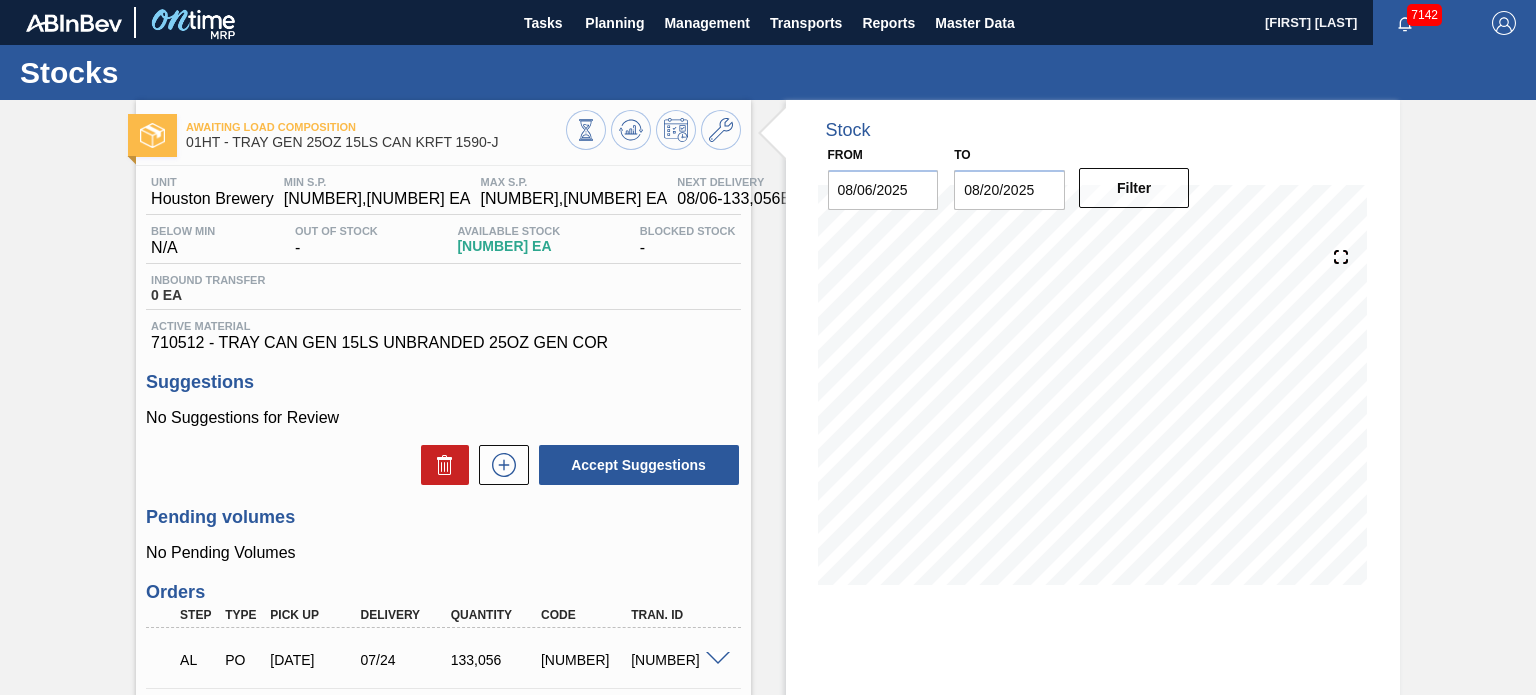 click on "08/20/2025" at bounding box center [1009, 190] 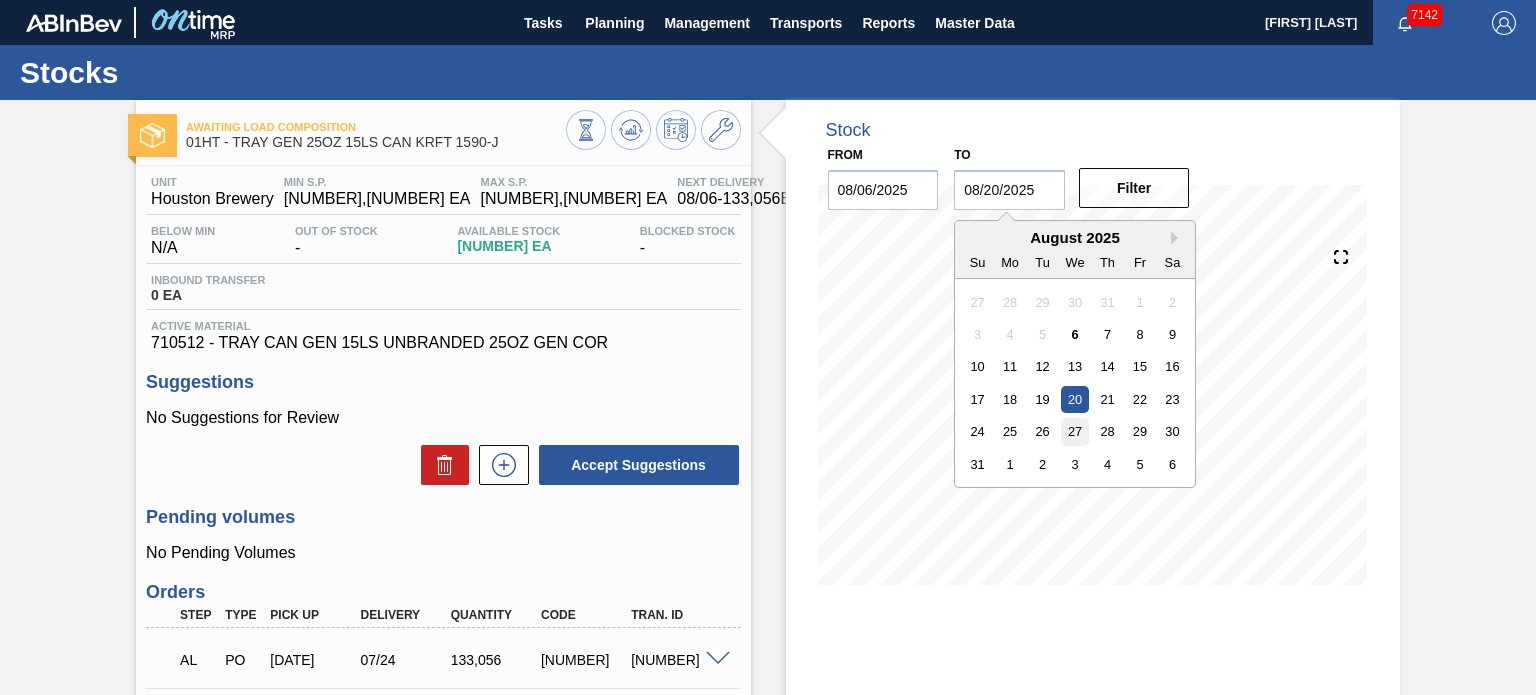 click on "27" at bounding box center [1075, 431] 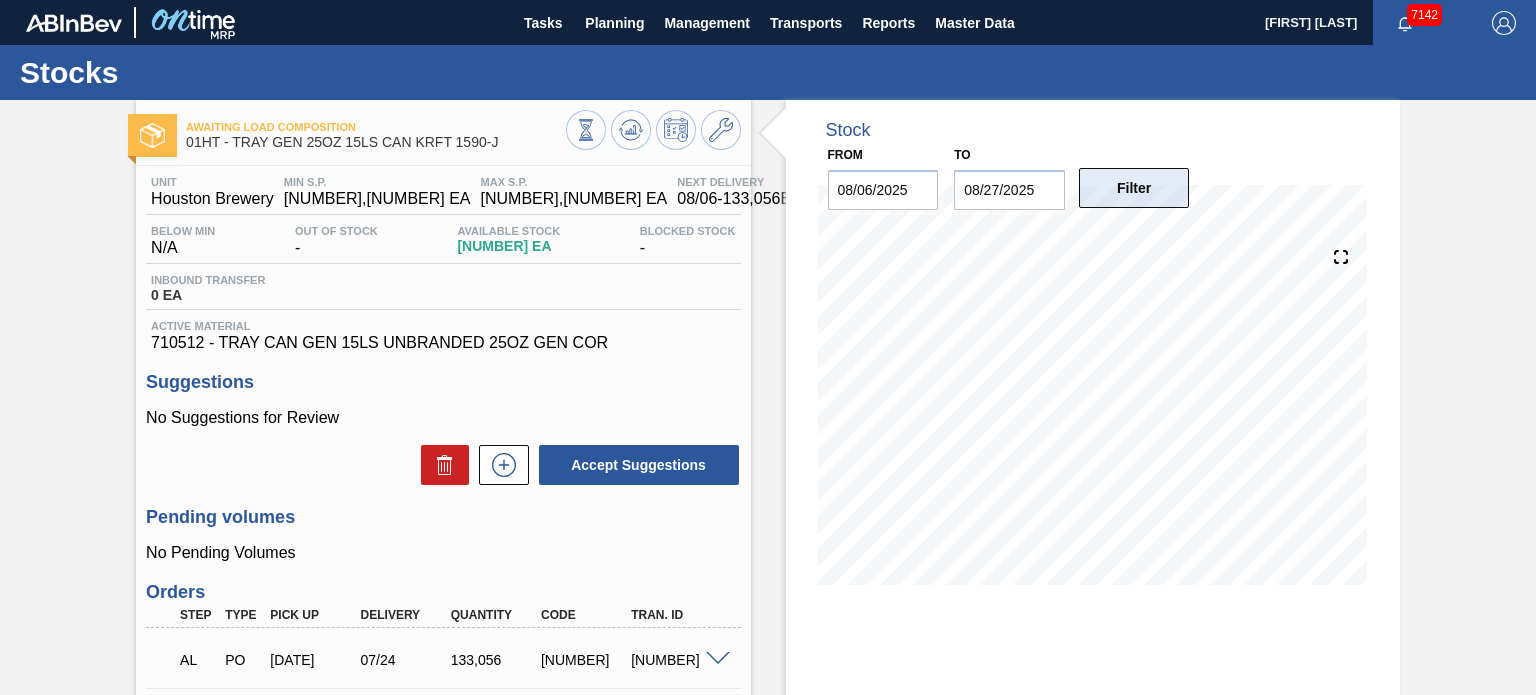 click on "Filter" at bounding box center [1134, 188] 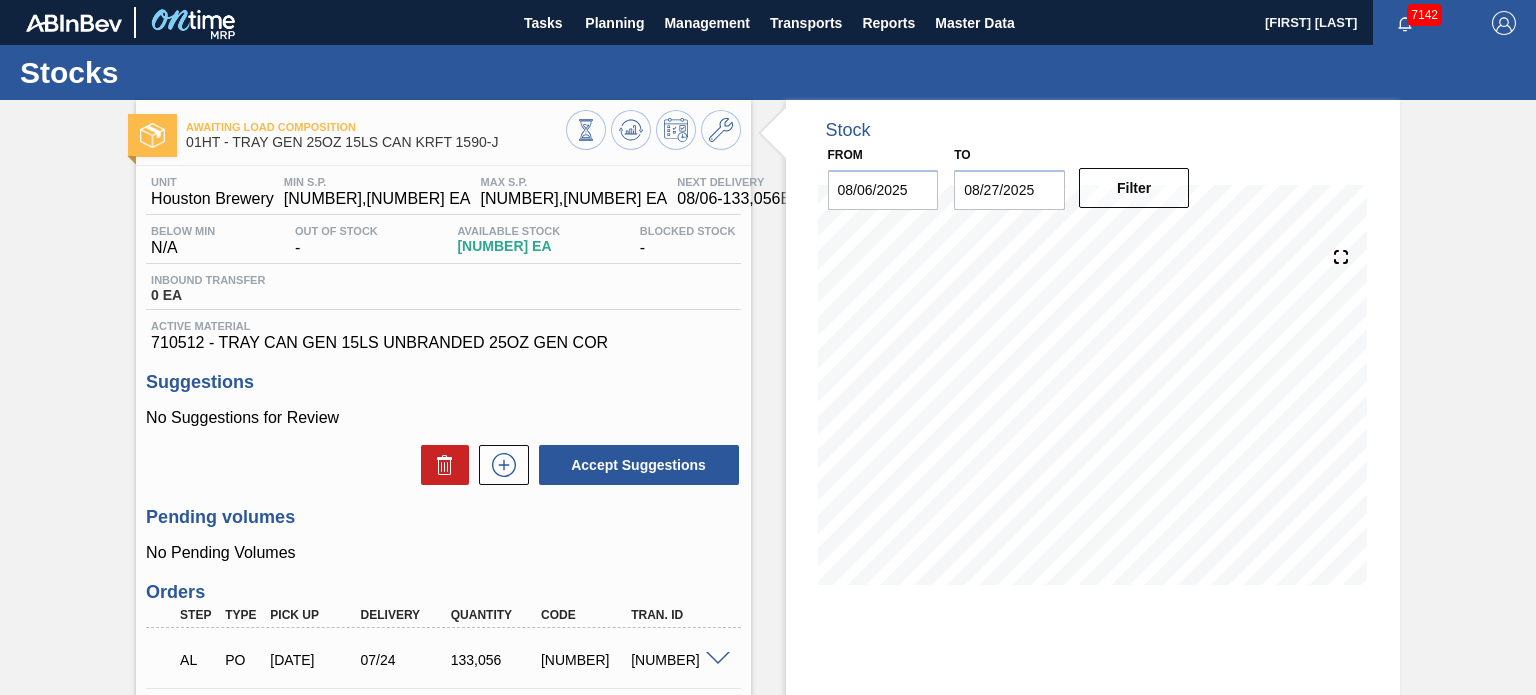 click on "Stock From [DATE] to [DATE] Filter [DATE] Stock Projection [NUMBER] SAP Planning 0 Target Point [NUMBER] Orders 0" at bounding box center [1093, 656] 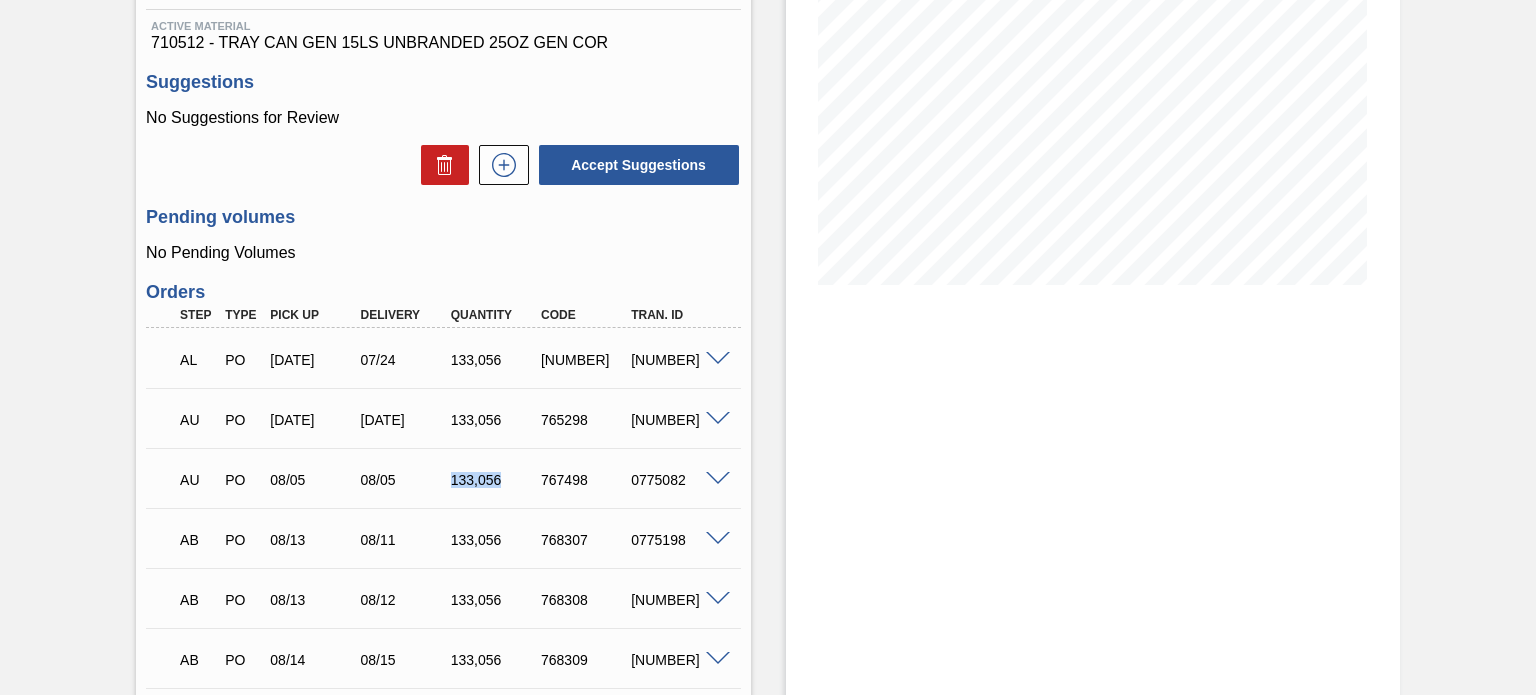 drag, startPoint x: 498, startPoint y: 480, endPoint x: 452, endPoint y: 479, distance: 46.010868 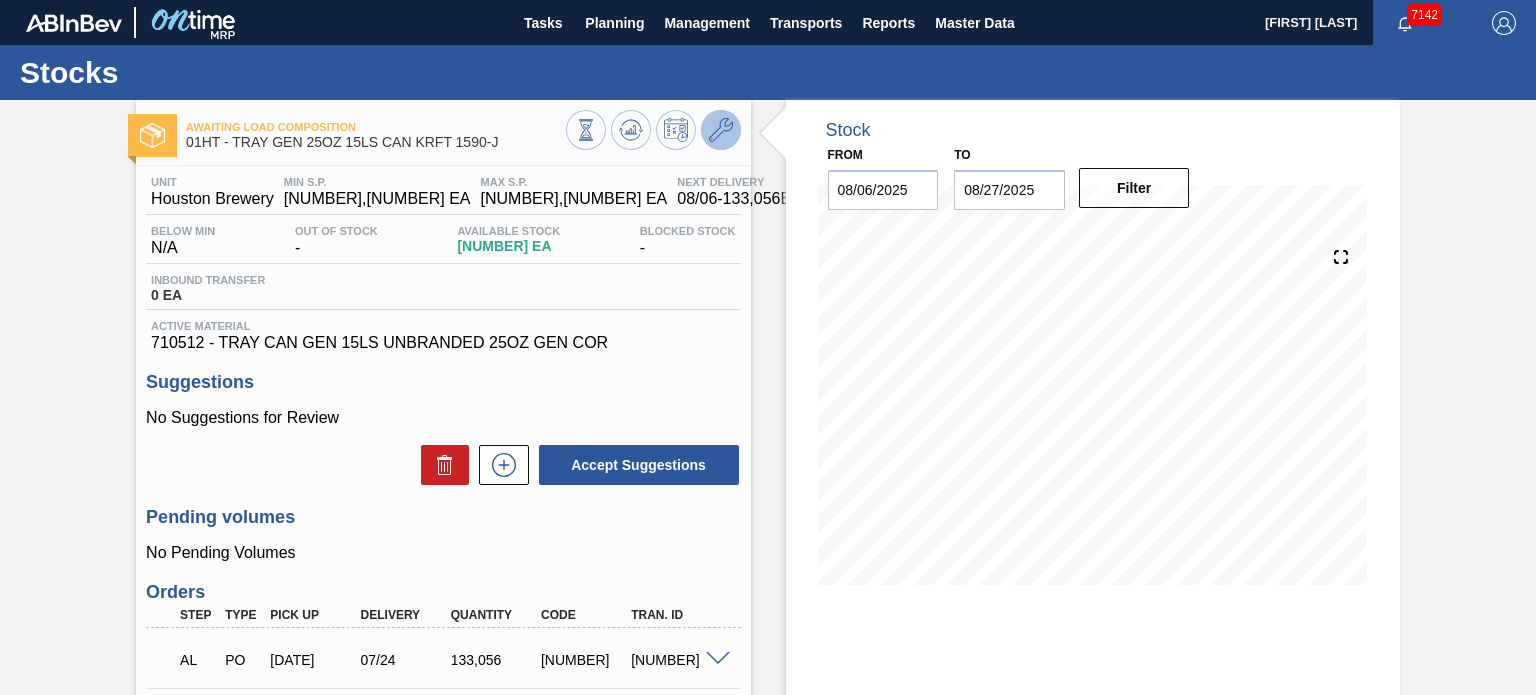 click at bounding box center [721, 130] 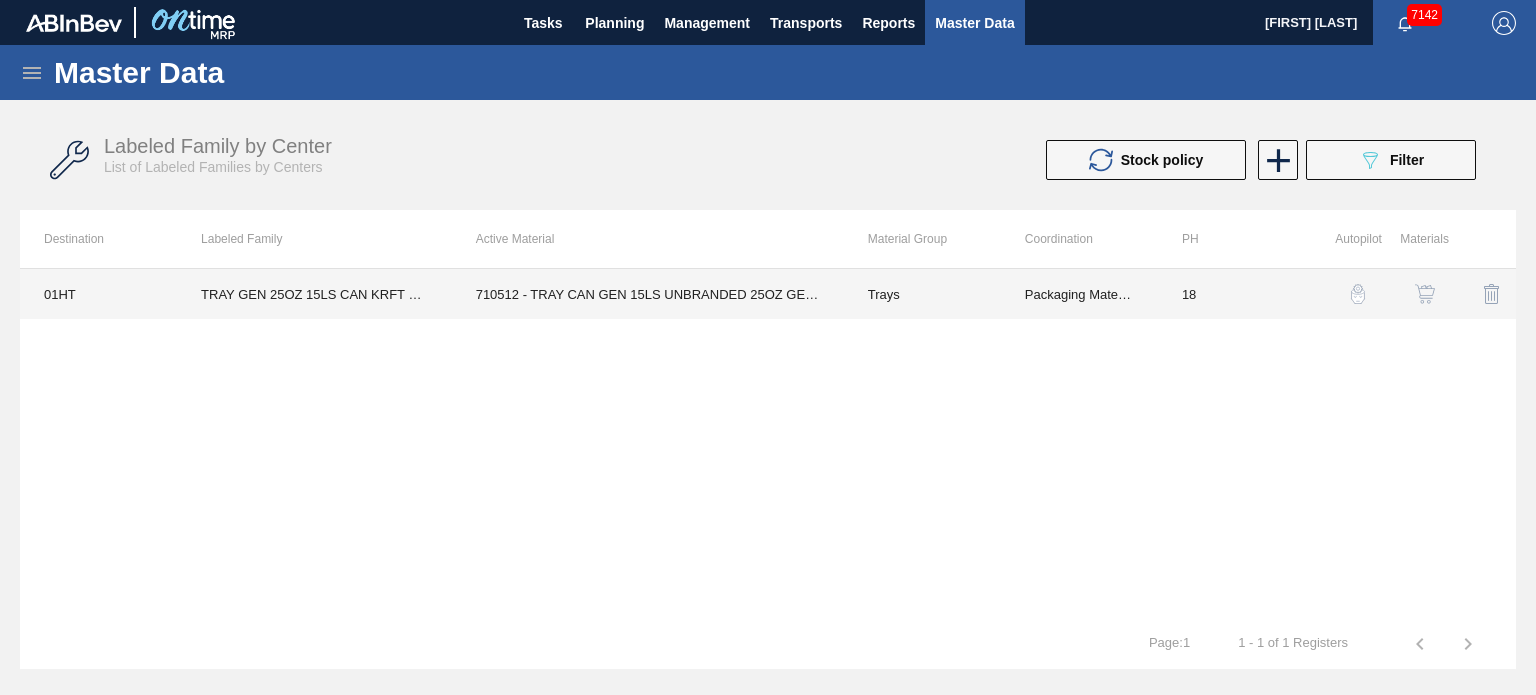 click on "710512 - TRAY CAN GEN 15LS UNBRANDED 25OZ GEN COR" at bounding box center (648, 294) 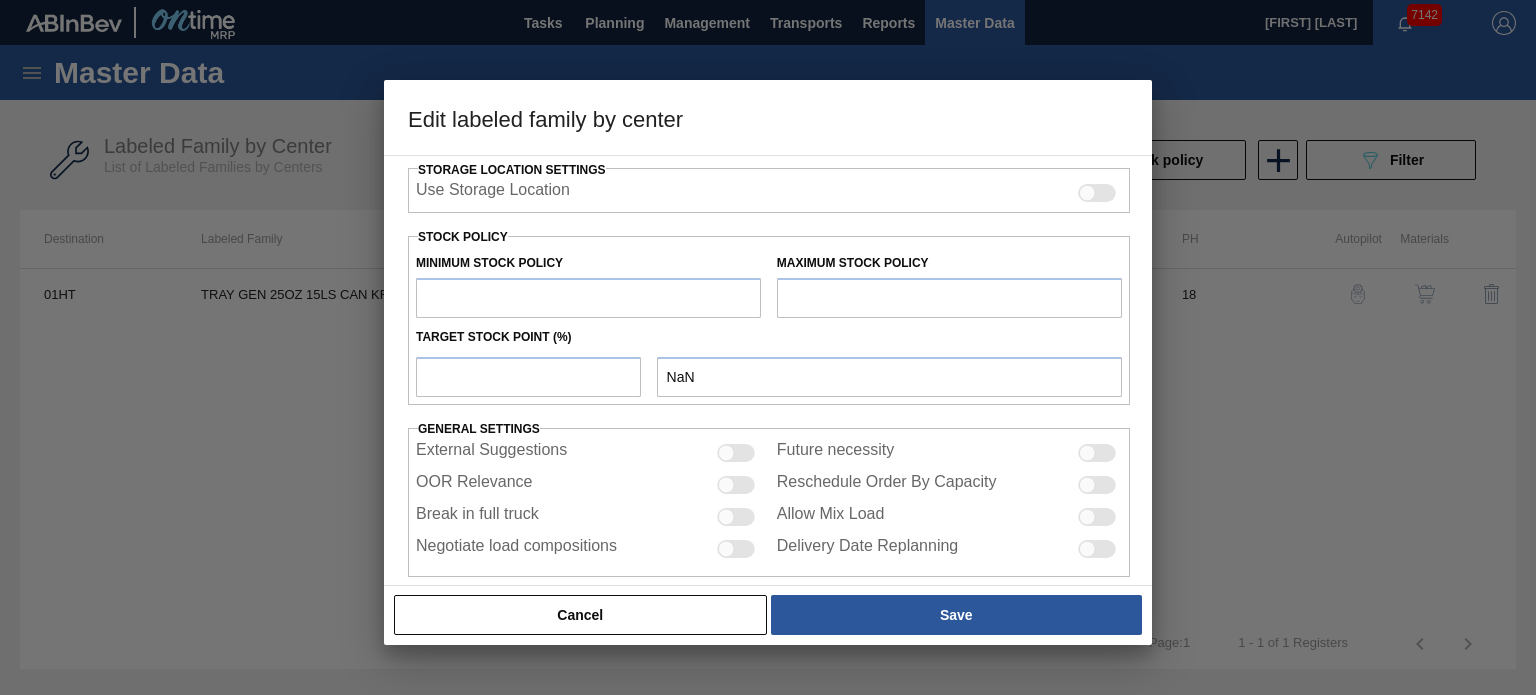 type on "Trays" 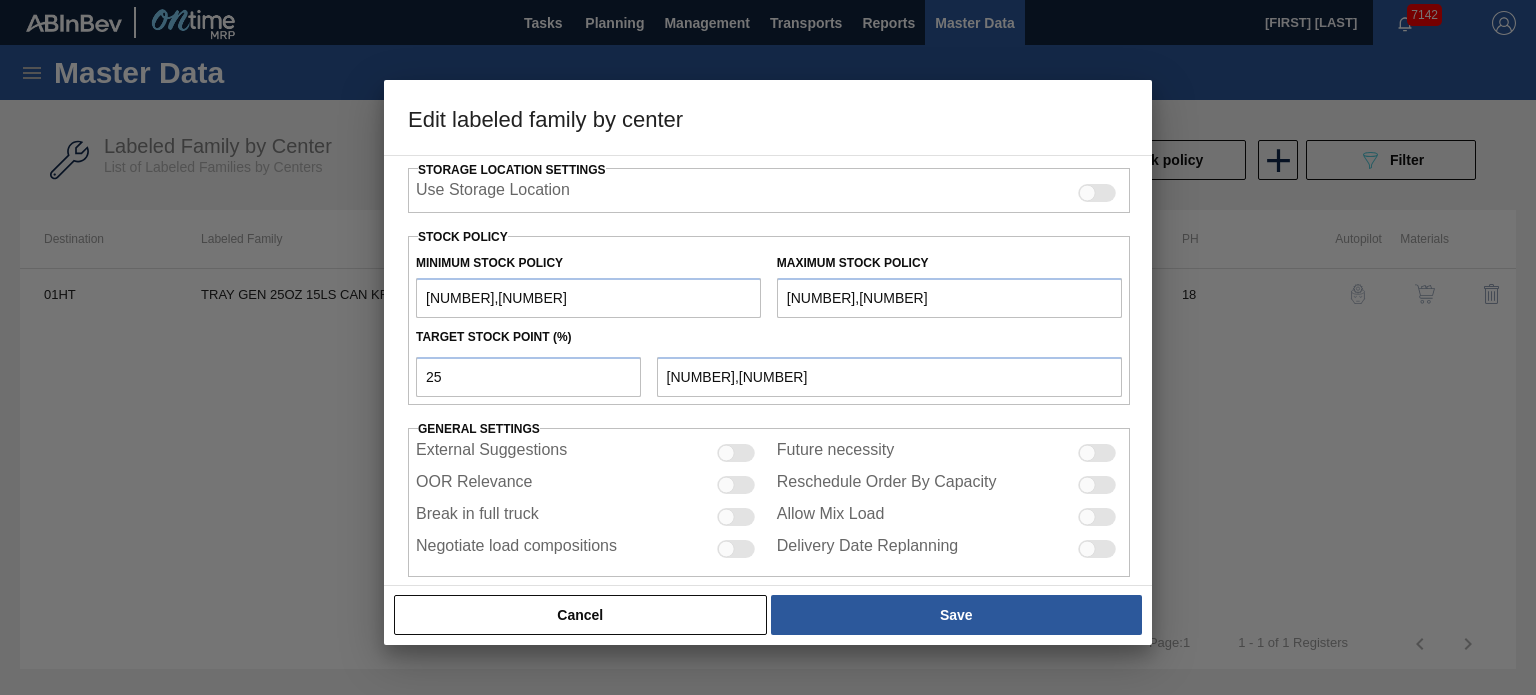 scroll, scrollTop: 504, scrollLeft: 0, axis: vertical 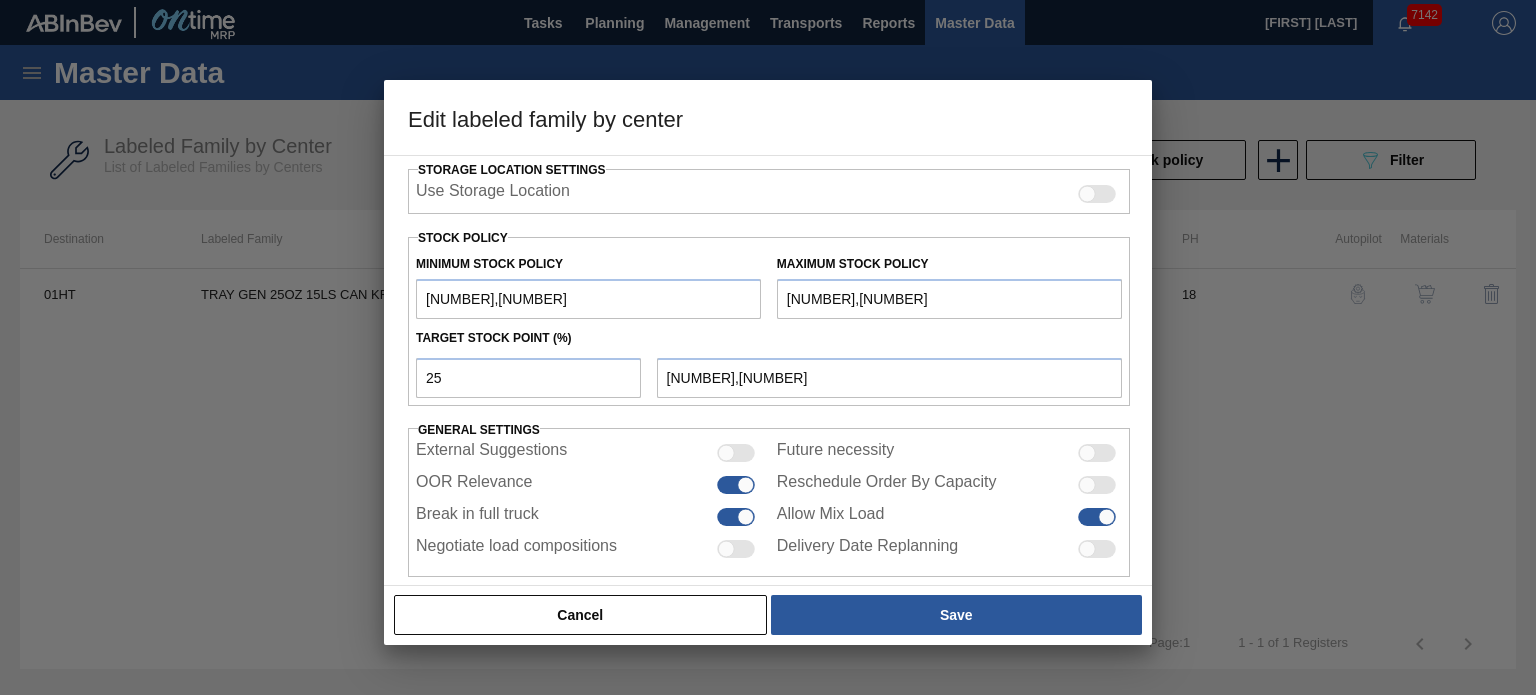 drag, startPoint x: 532, startPoint y: 291, endPoint x: 326, endPoint y: 294, distance: 206.02185 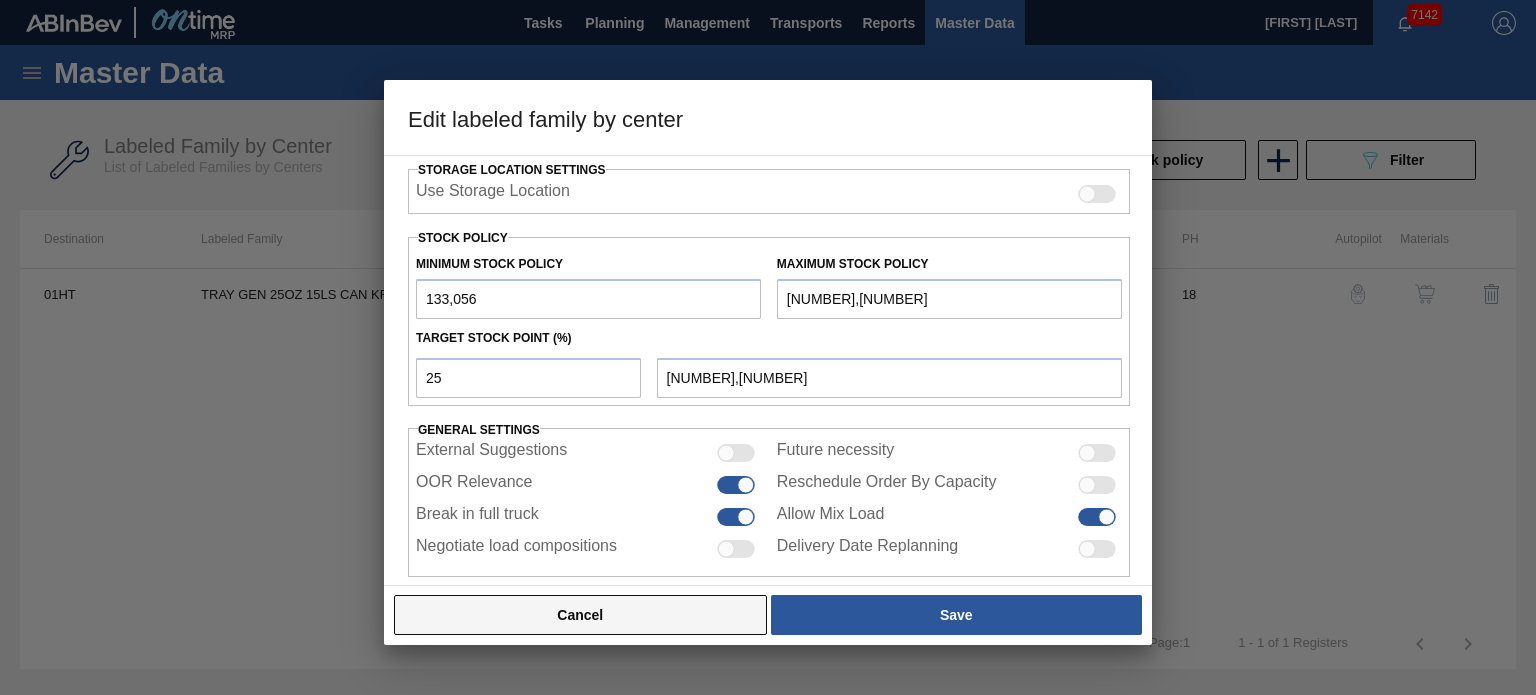 type on "133,056" 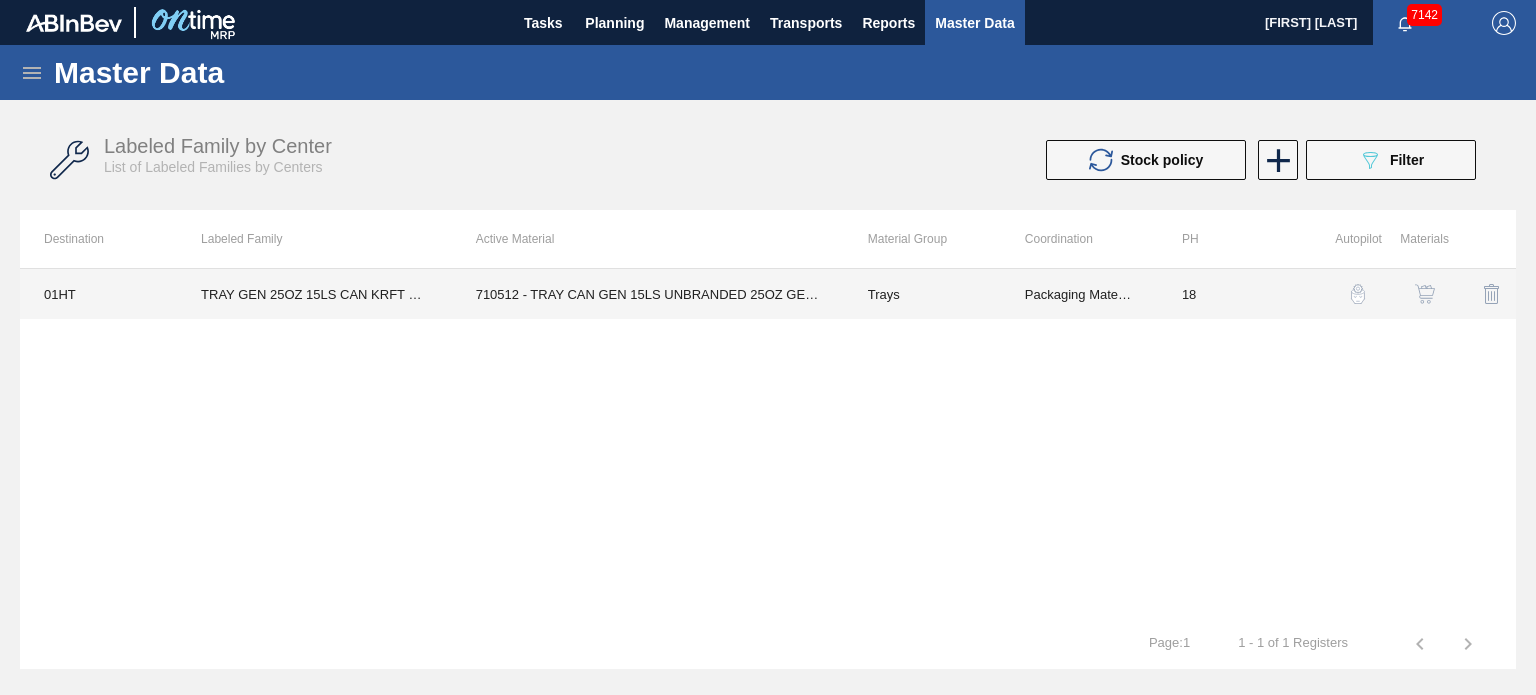 click on "710512 - TRAY CAN GEN 15LS UNBRANDED 25OZ GEN COR" at bounding box center [648, 294] 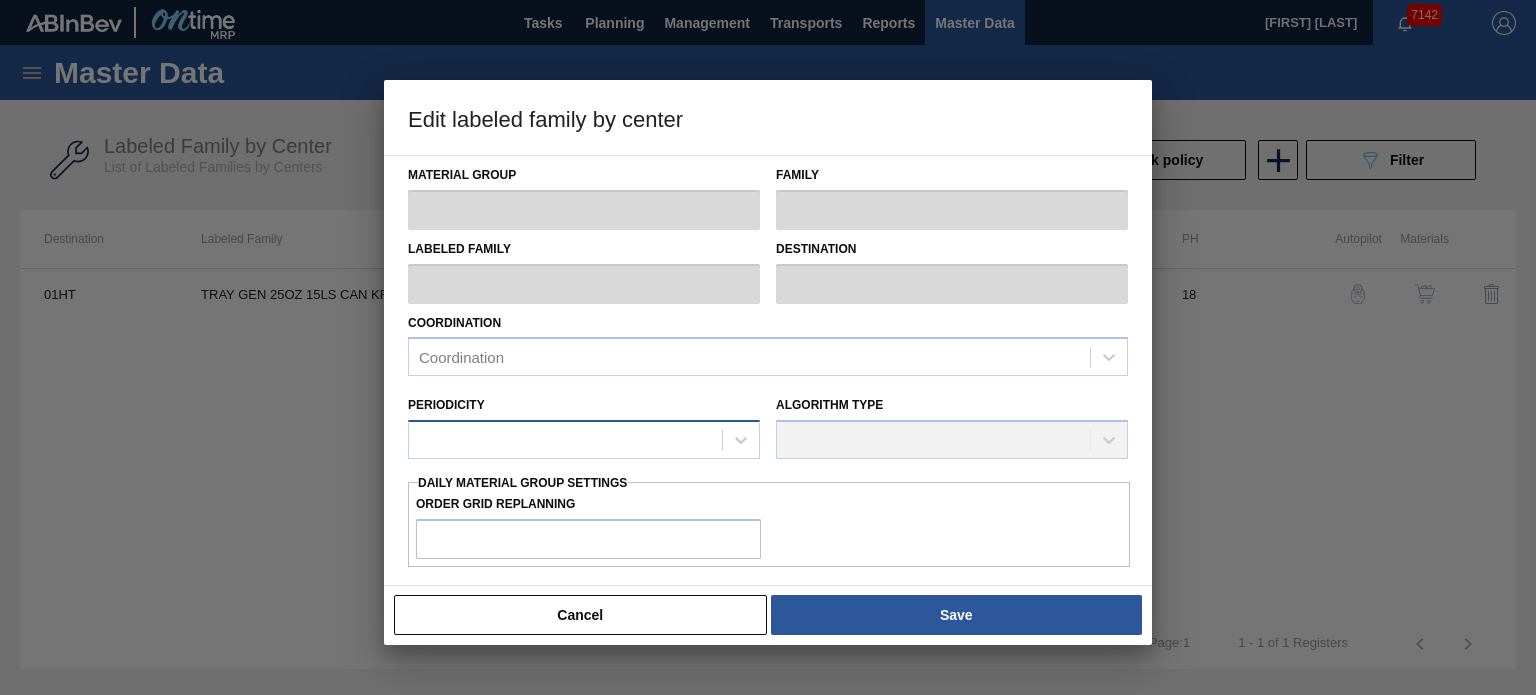type on "Trays" 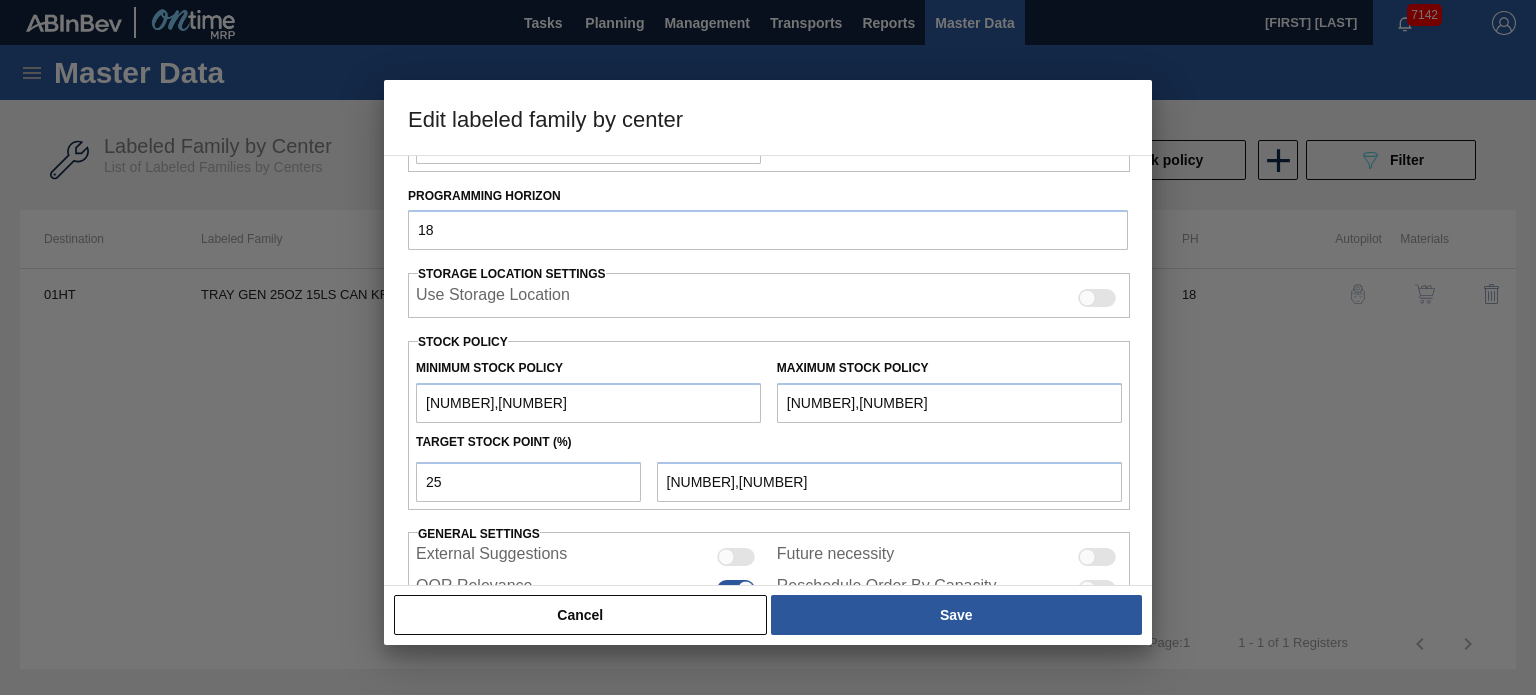 scroll, scrollTop: 500, scrollLeft: 0, axis: vertical 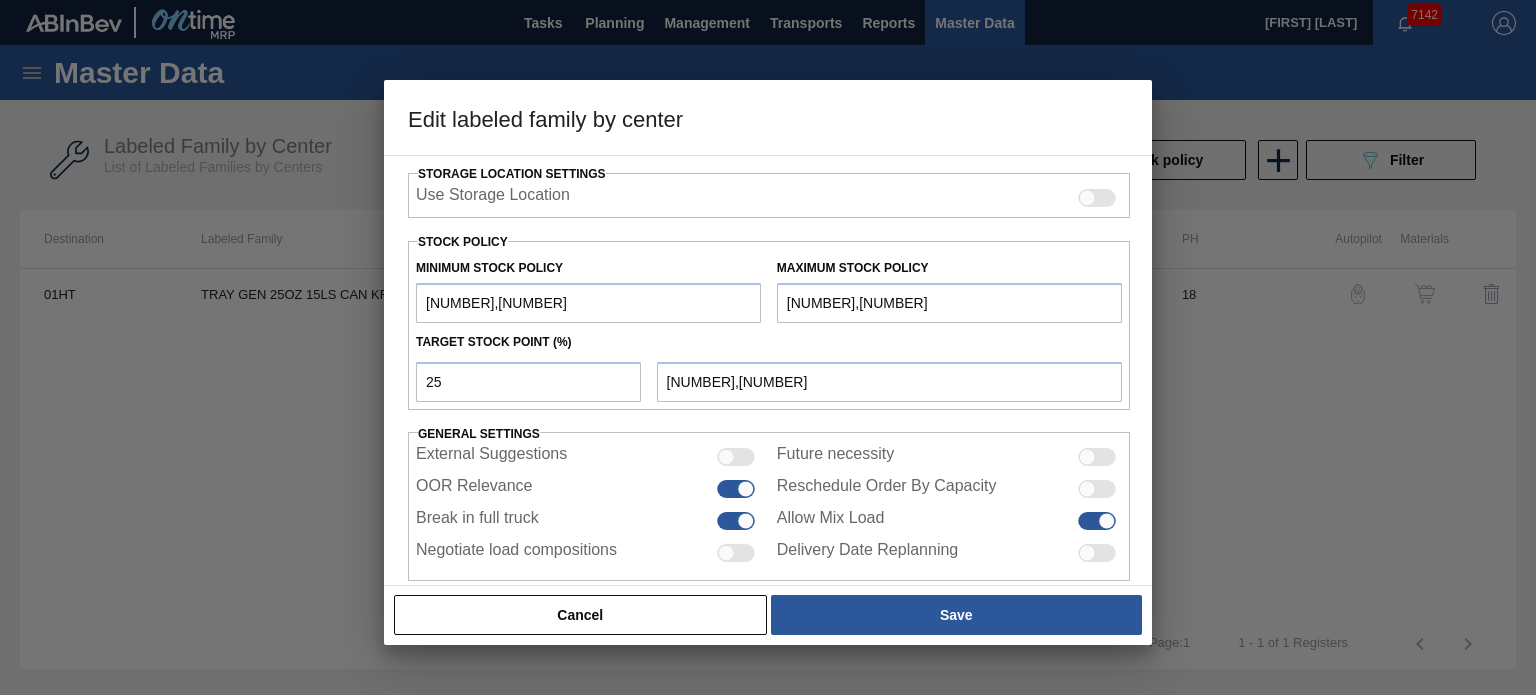 drag, startPoint x: 501, startPoint y: 294, endPoint x: 223, endPoint y: 294, distance: 278 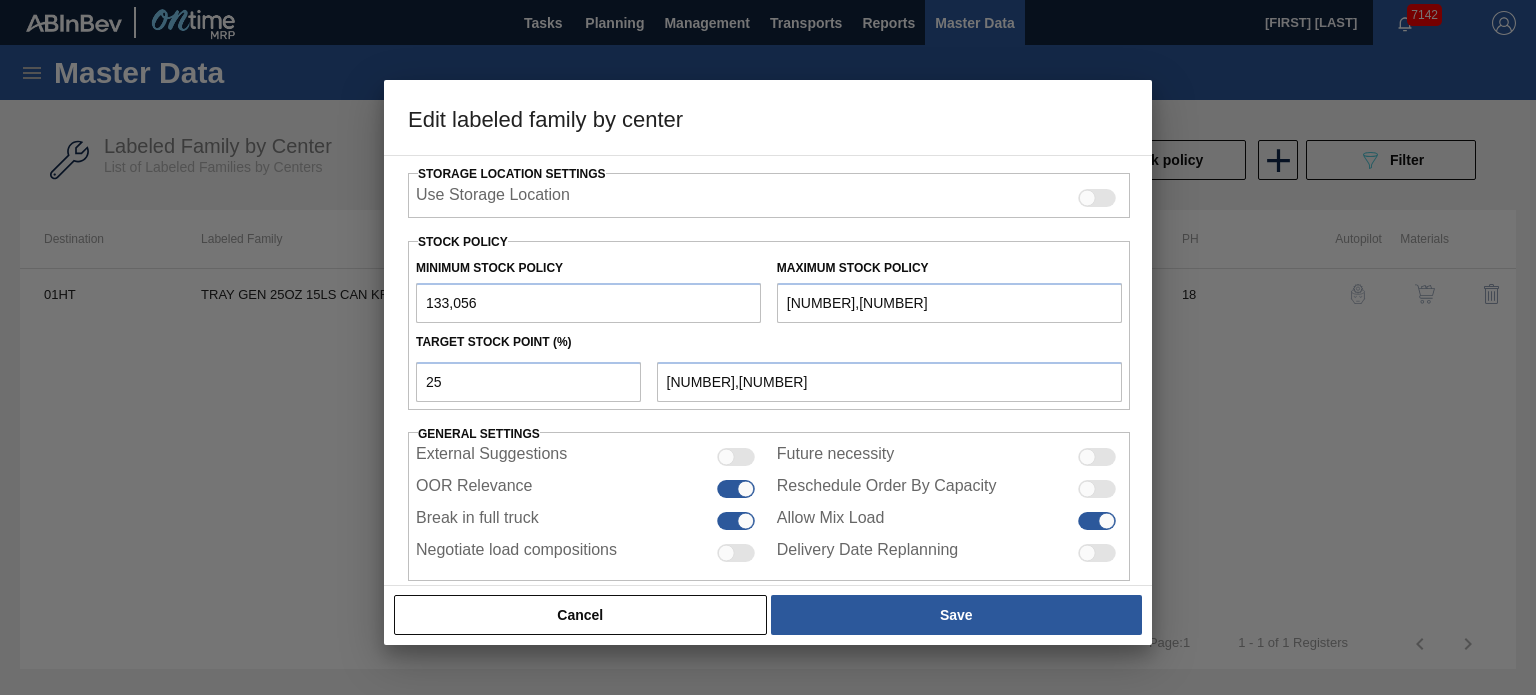 type on "133,056" 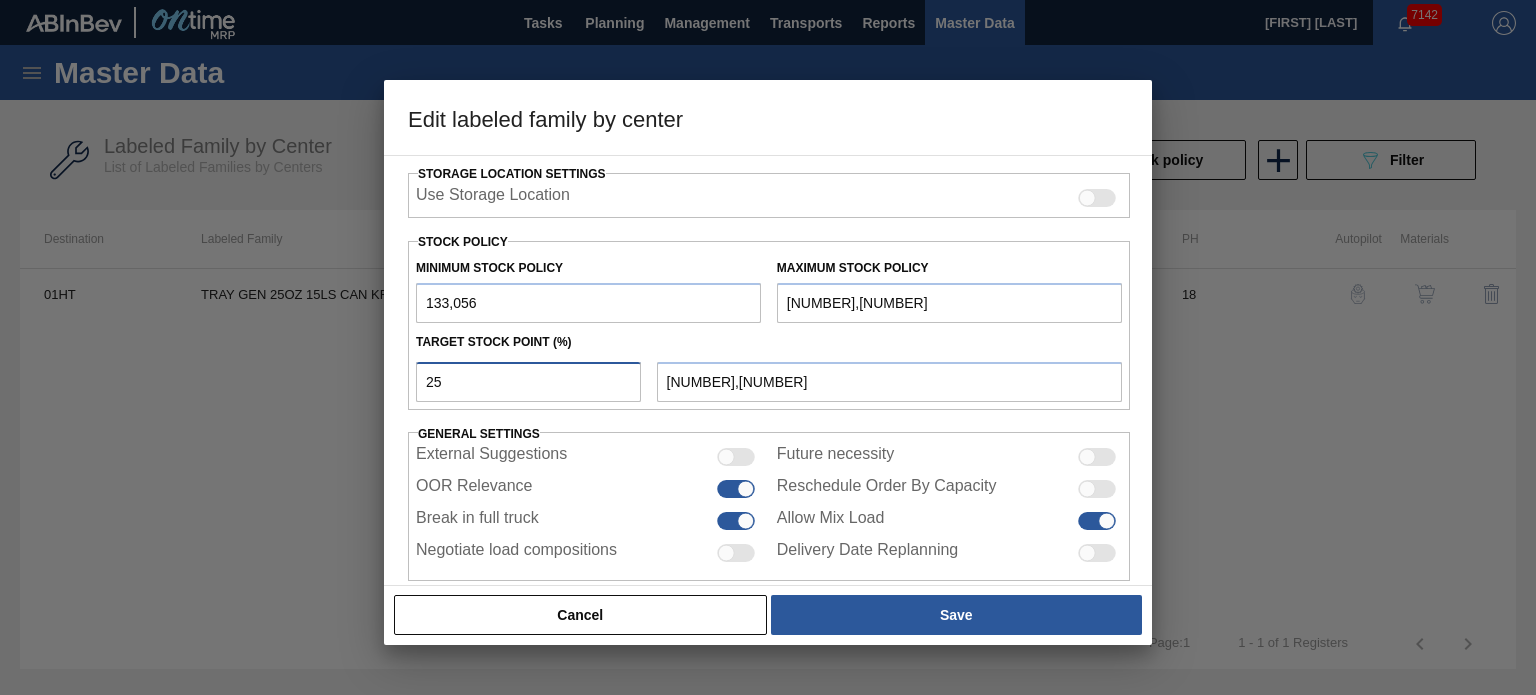 drag, startPoint x: 360, startPoint y: 373, endPoint x: 153, endPoint y: 343, distance: 209.16261 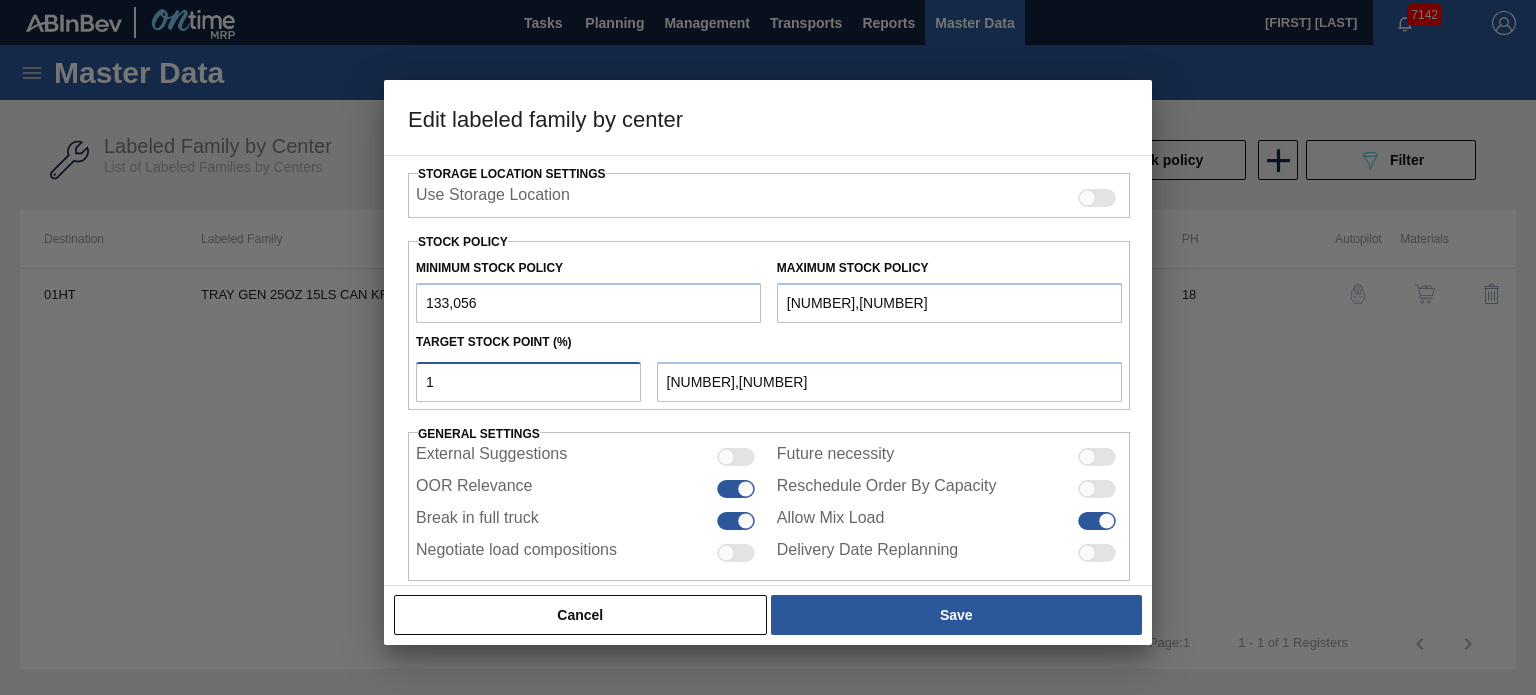 type on "10" 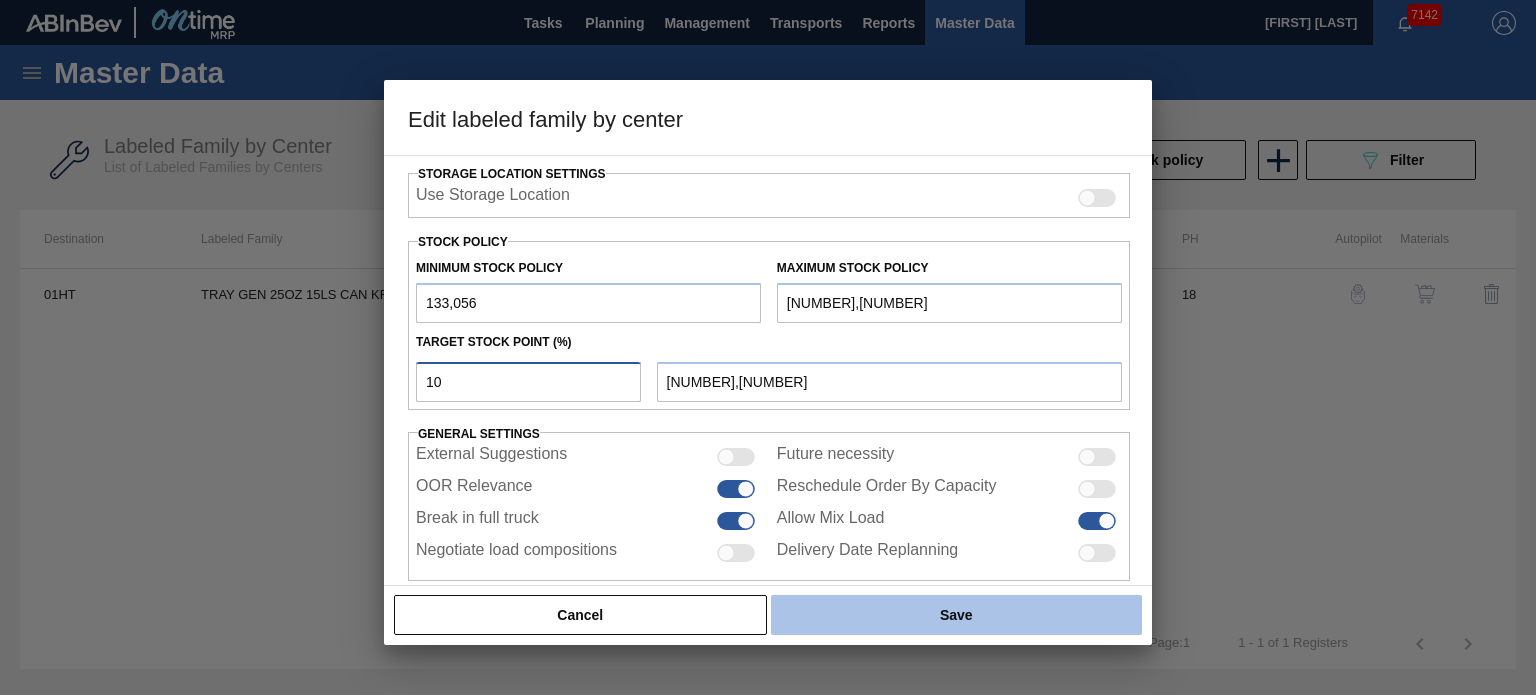type on "10" 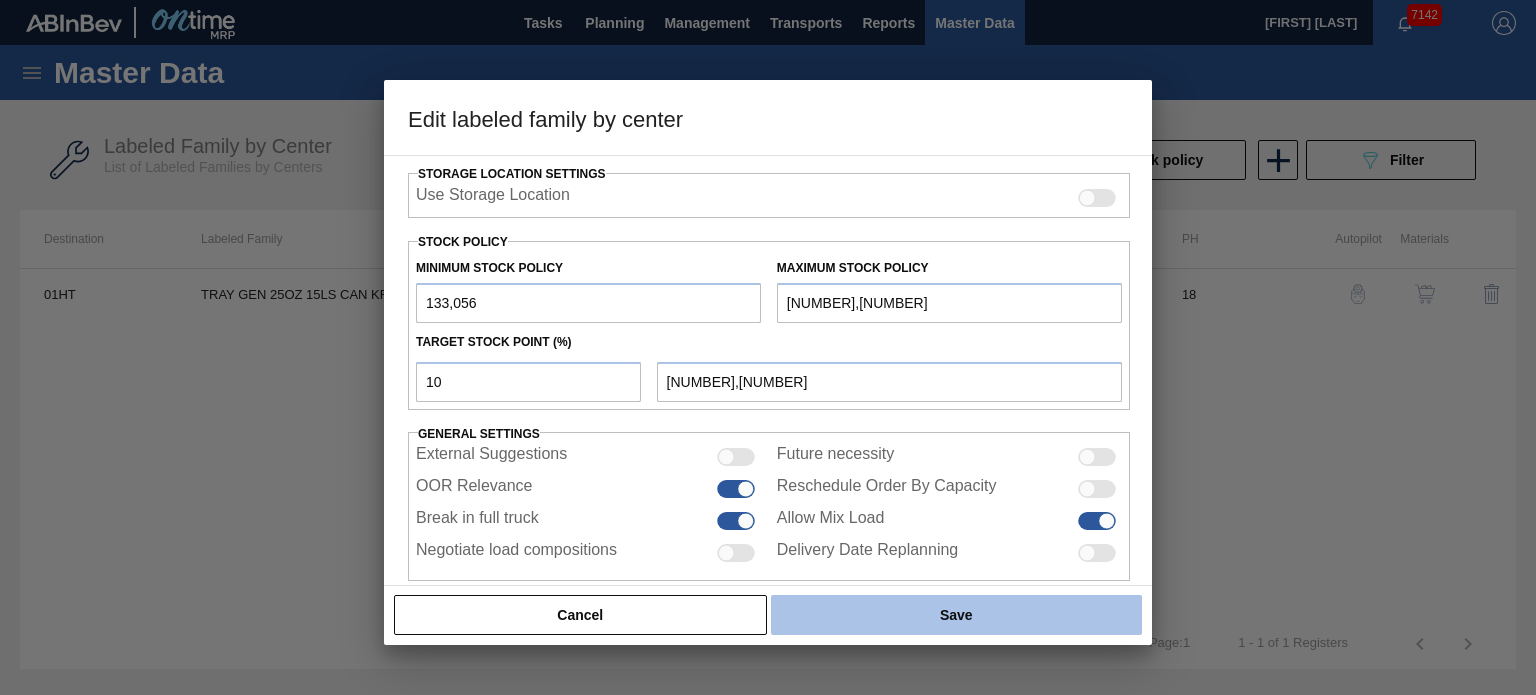 click on "Save" at bounding box center (956, 615) 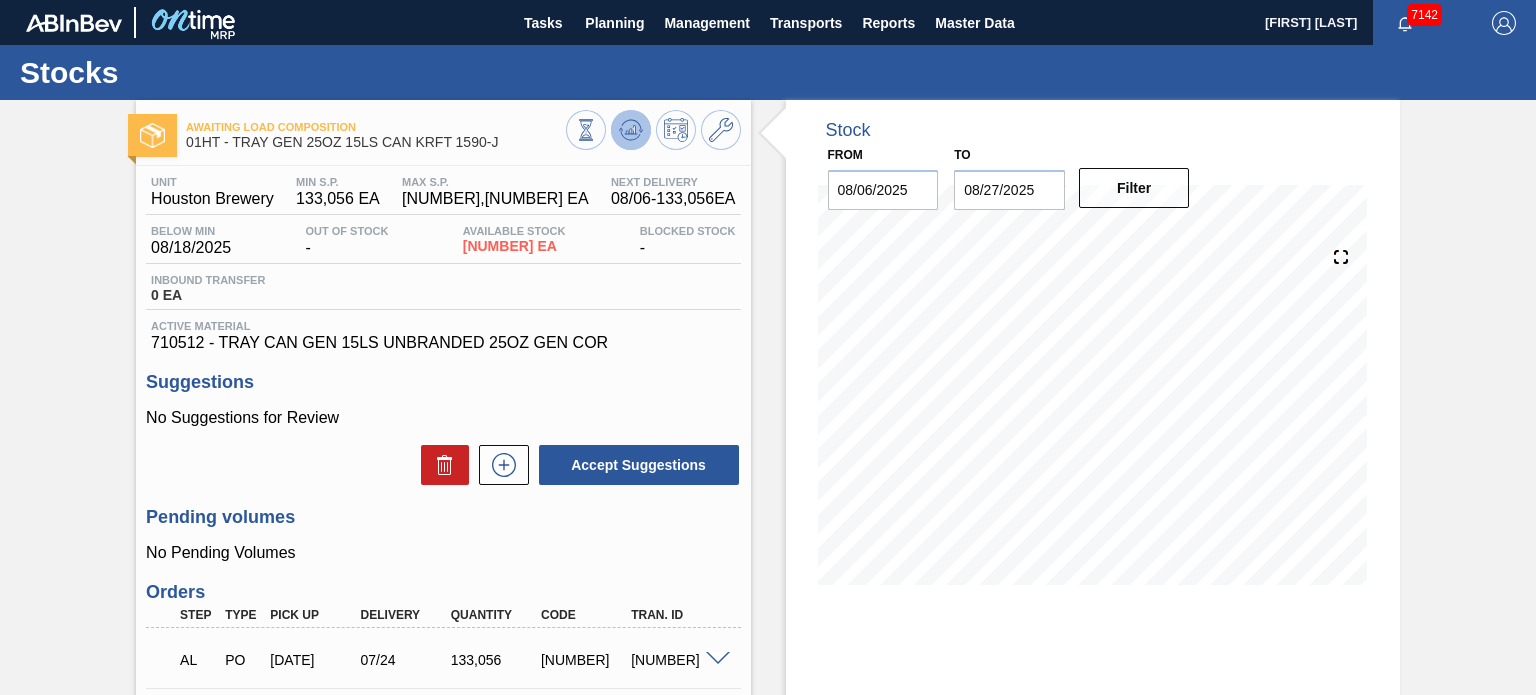 click 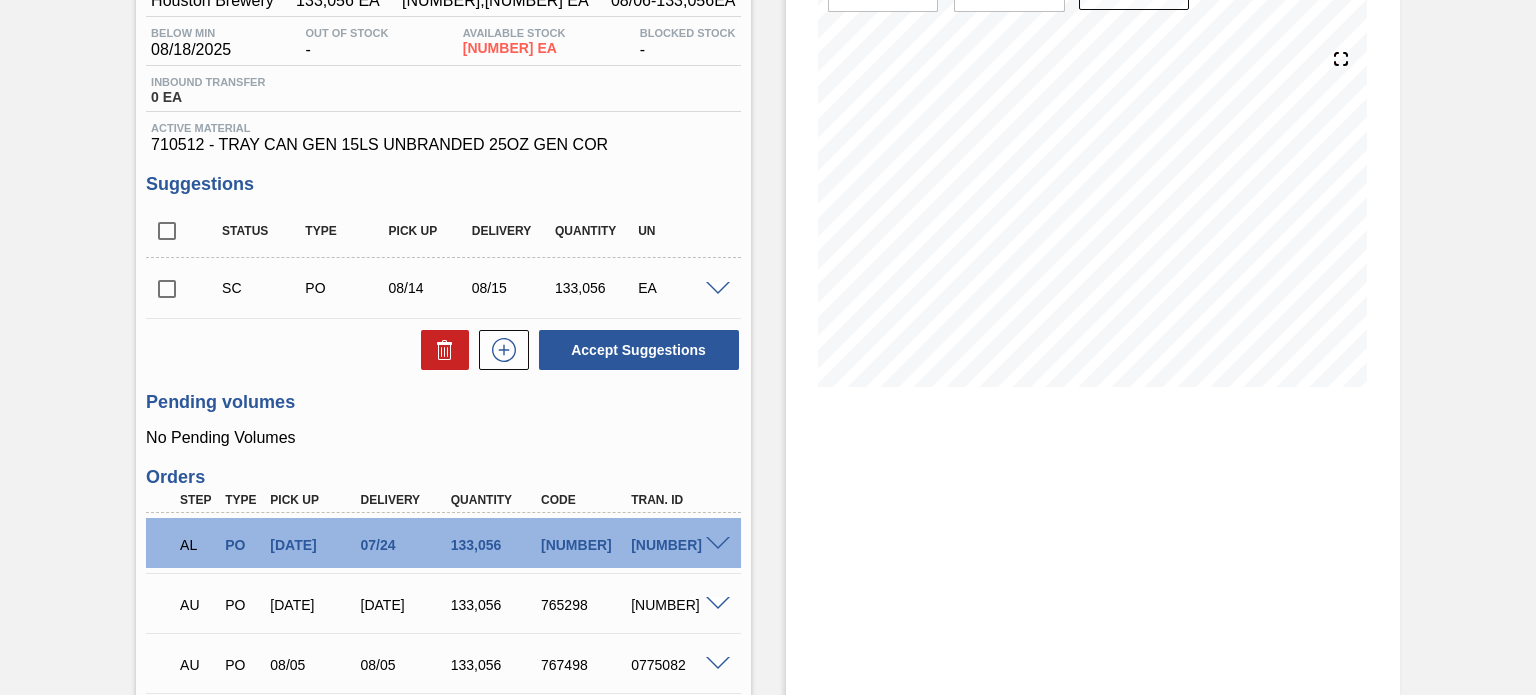 scroll, scrollTop: 100, scrollLeft: 0, axis: vertical 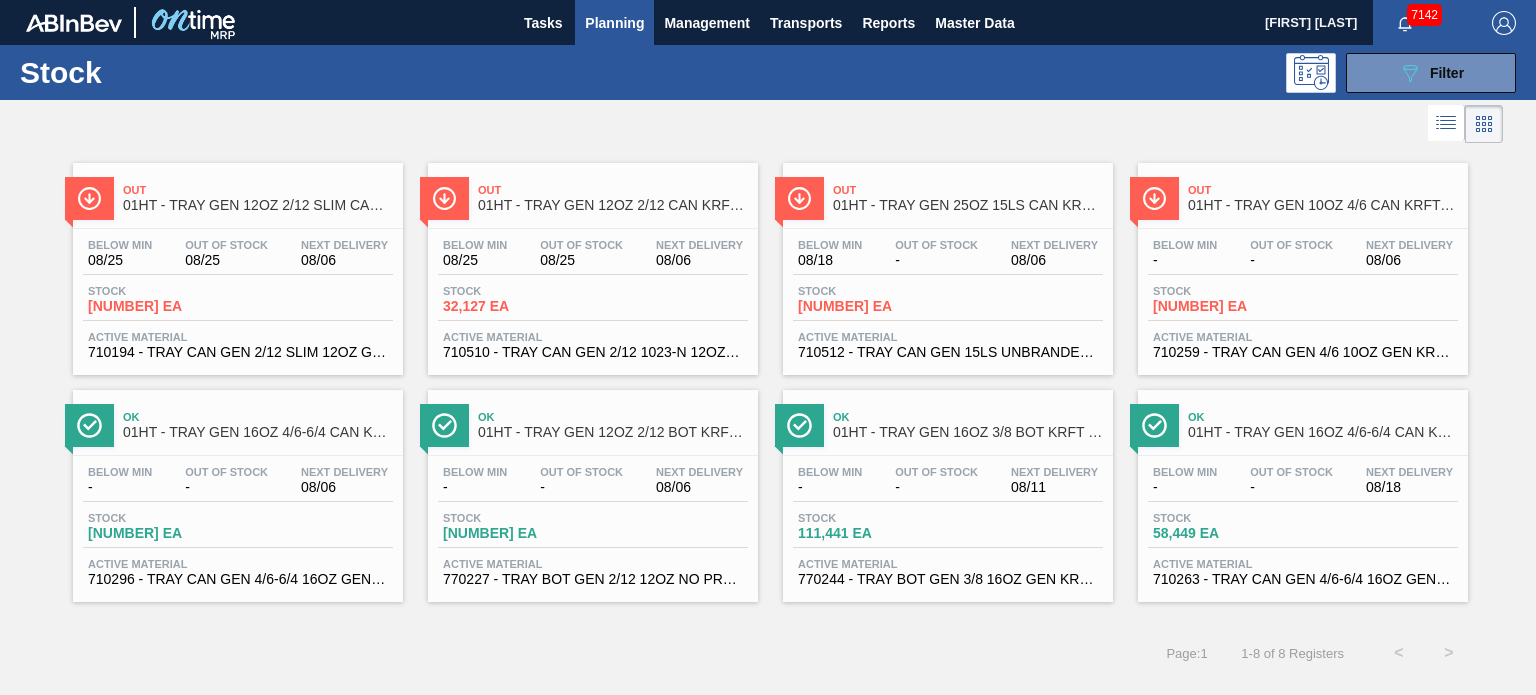 click on "01HT - TRAY GEN 25OZ 15LS CAN KRFT 1590-J" at bounding box center (968, 205) 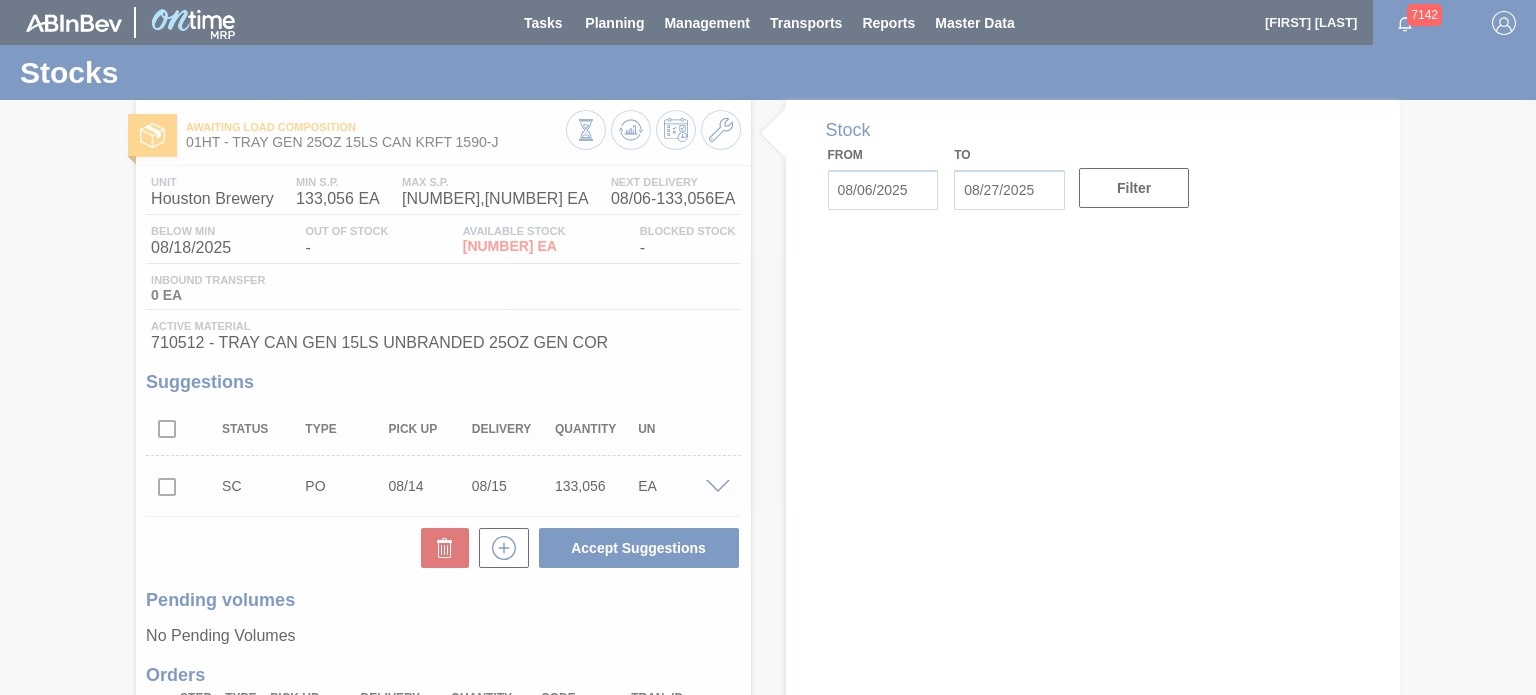 click at bounding box center (768, 347) 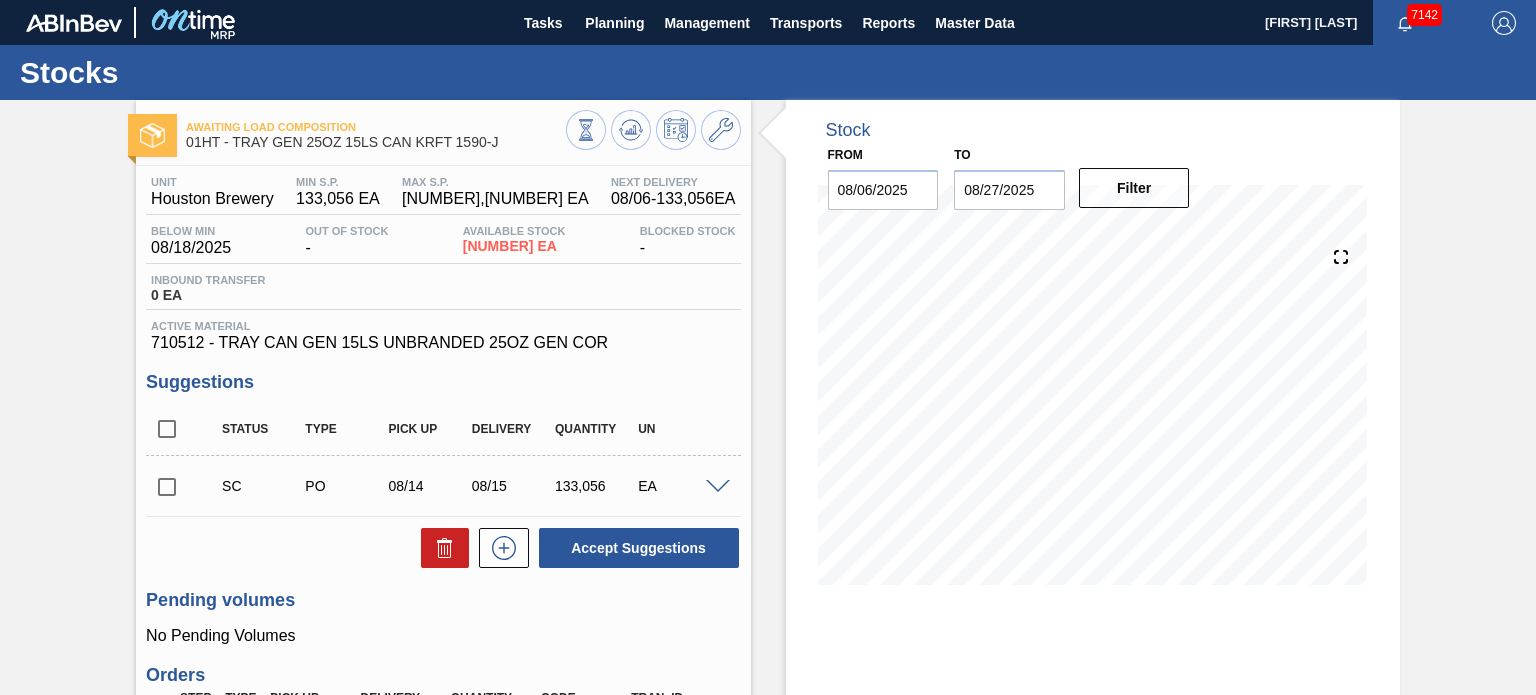click 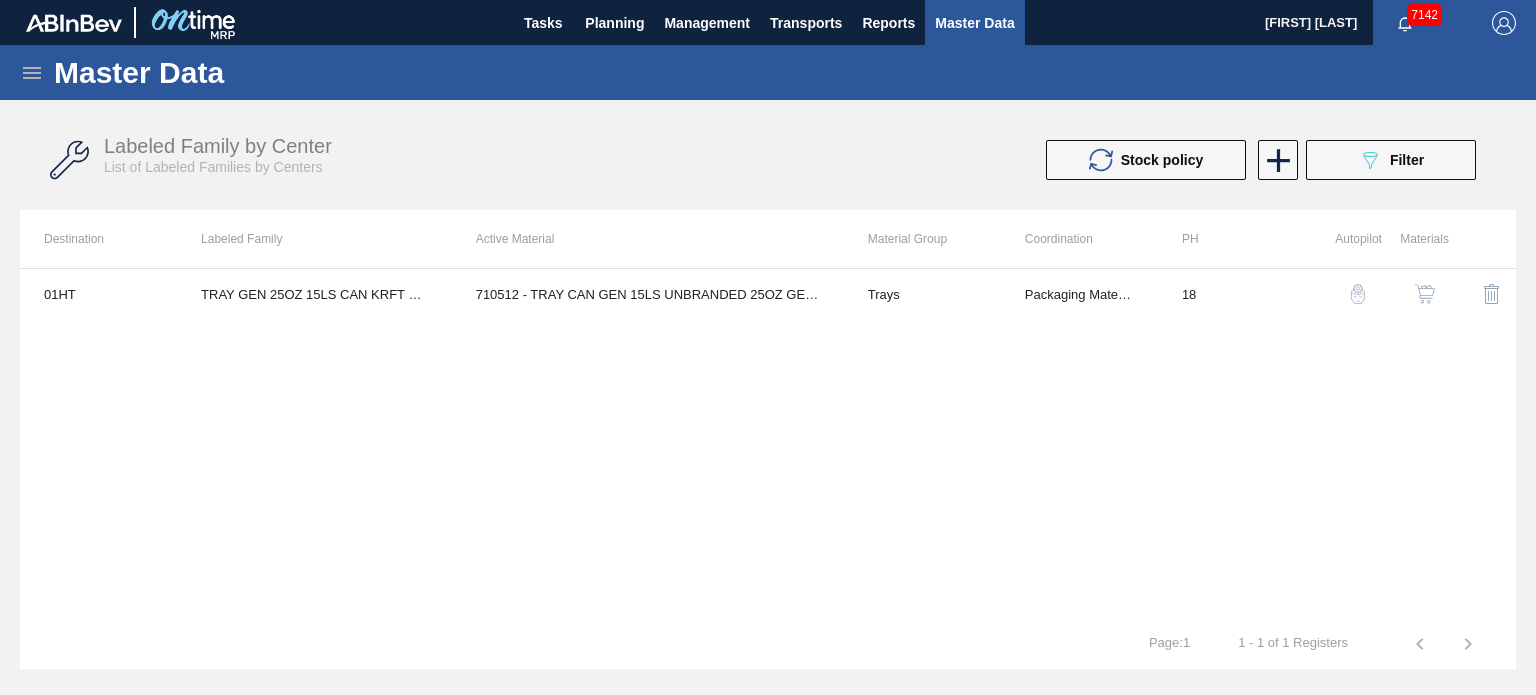 click on "01HT TRAY GEN 25OZ 15LS CAN KRFT 1590-J 710512 - TRAY CAN GEN 15LS UNBRANDED 25OZ GEN COR Trays Packaging Materials 18" at bounding box center (768, 443) 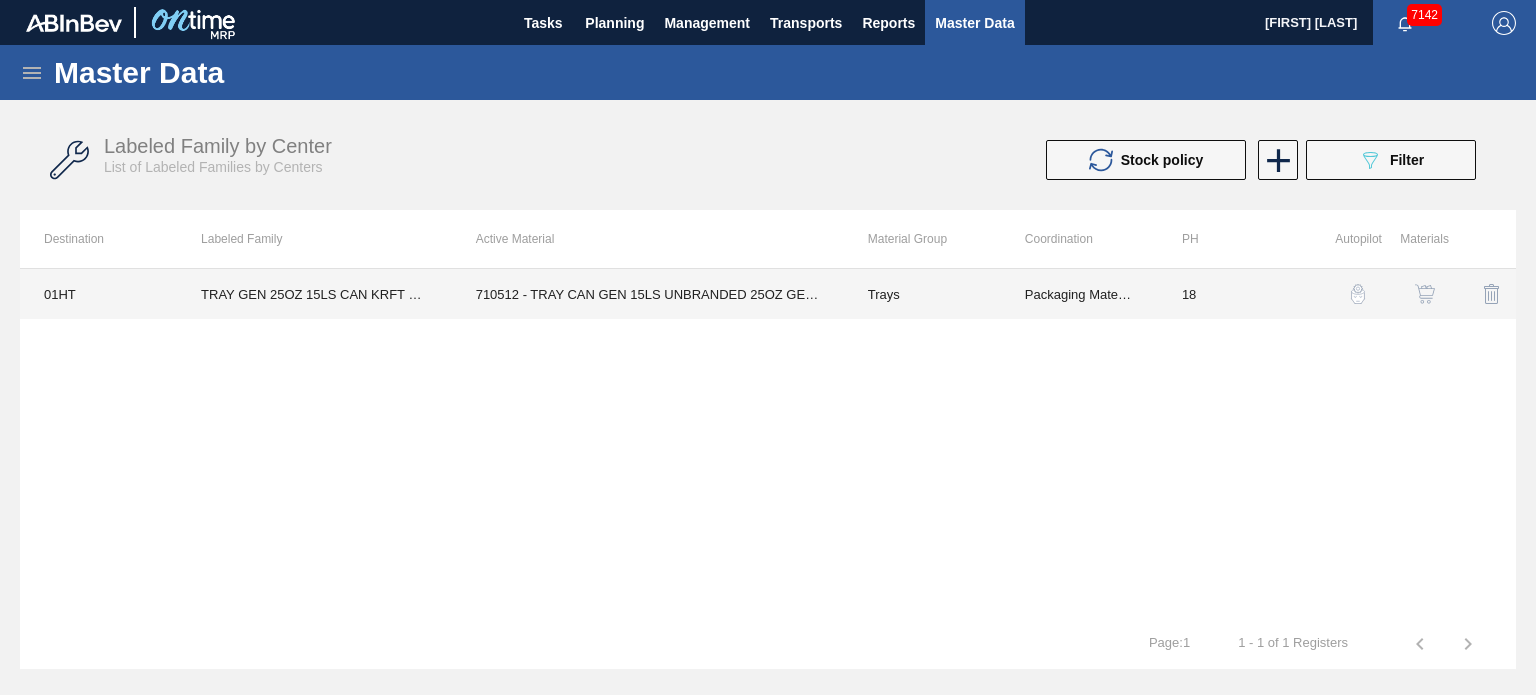 click on "710512 - TRAY CAN GEN 15LS UNBRANDED 25OZ GEN COR" at bounding box center [648, 294] 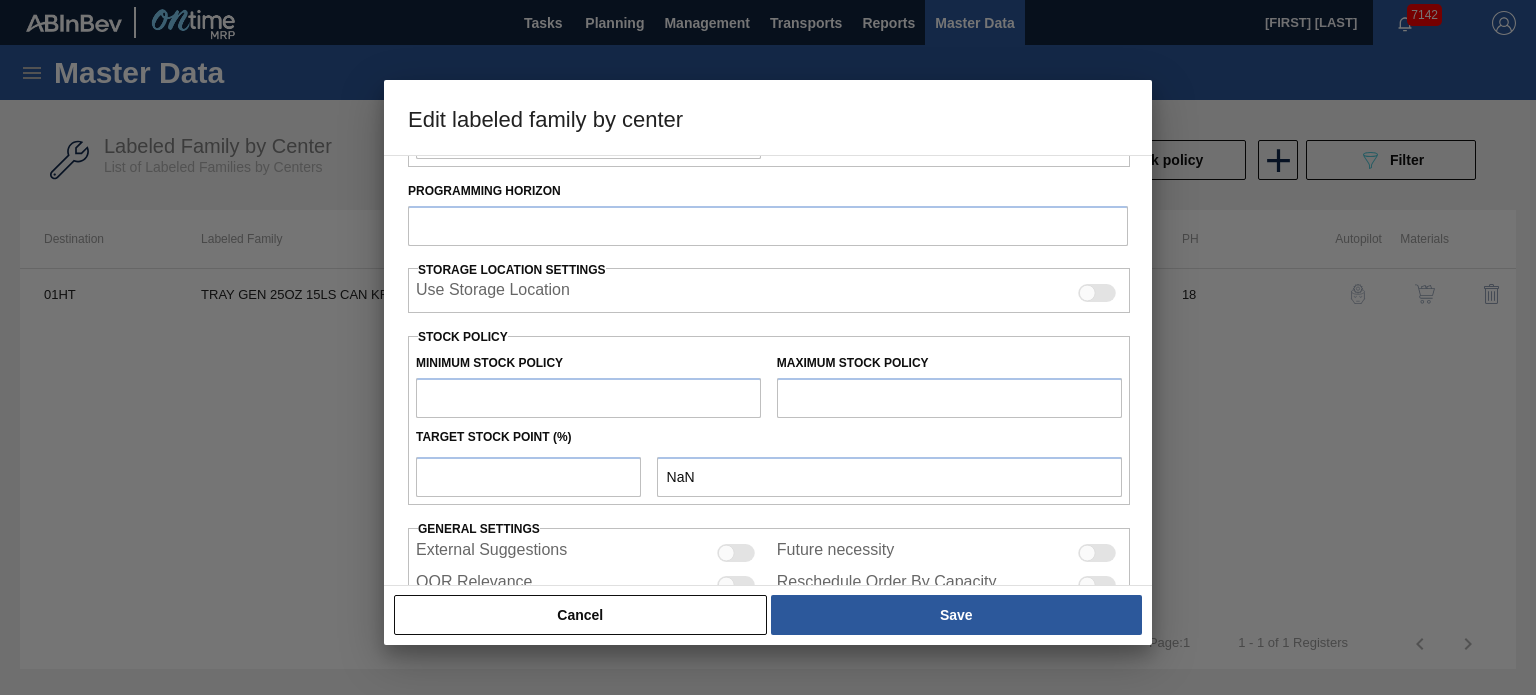 type on "Trays" 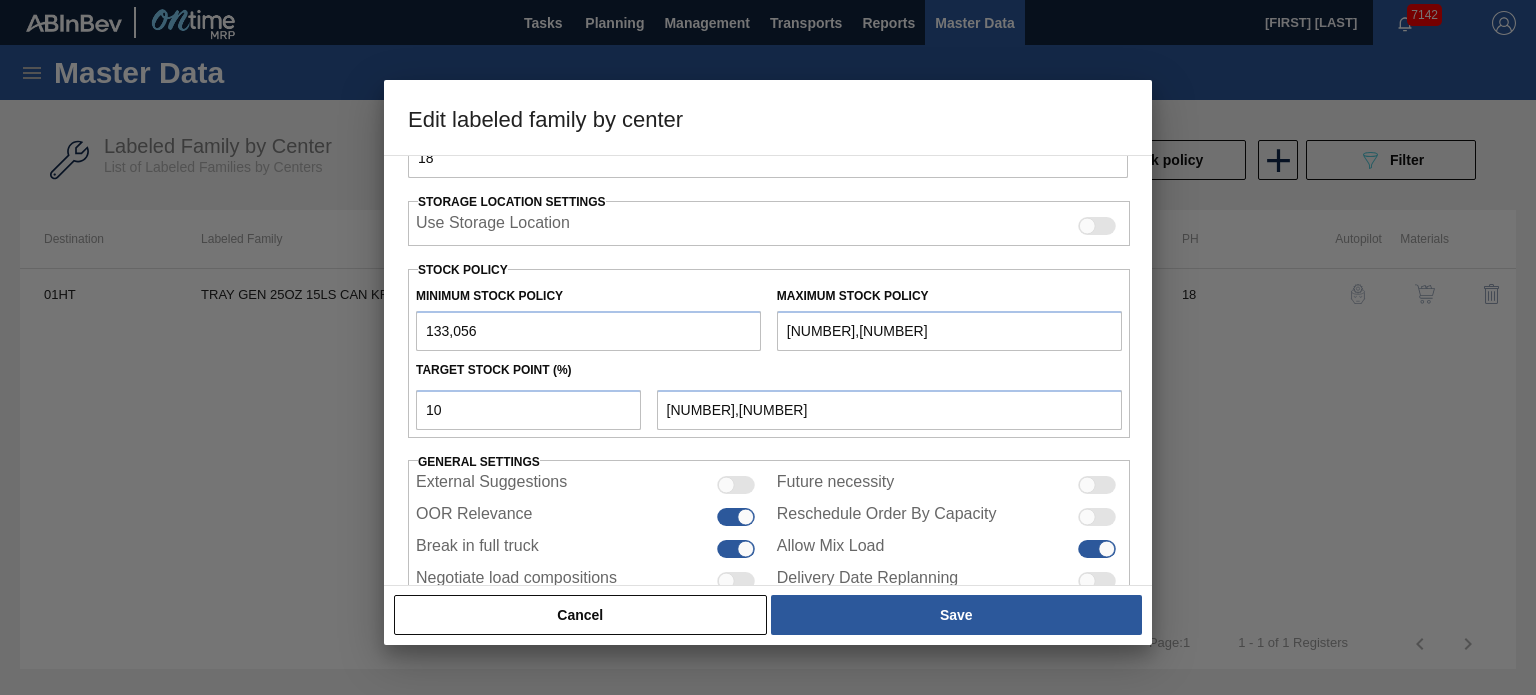 scroll, scrollTop: 526, scrollLeft: 0, axis: vertical 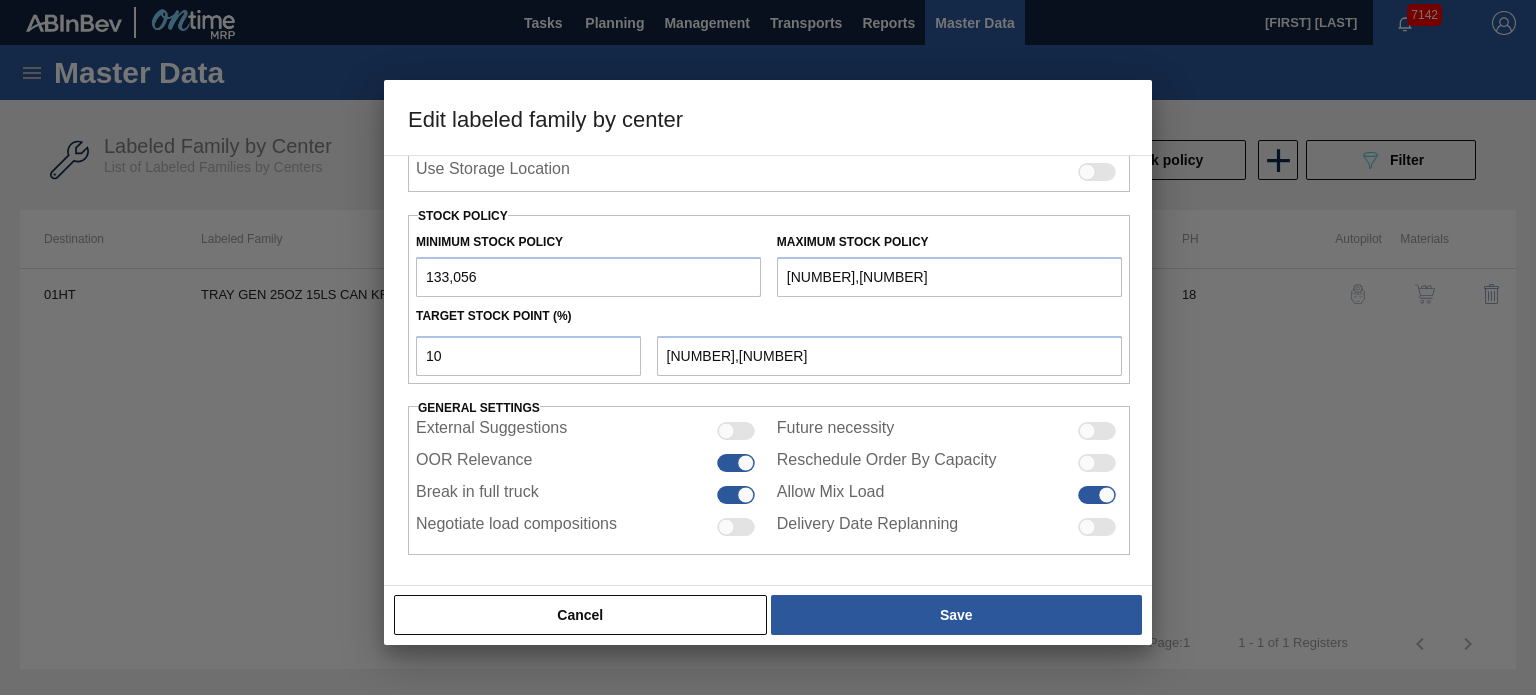 drag, startPoint x: 520, startPoint y: 279, endPoint x: 191, endPoint y: 231, distance: 332.4831 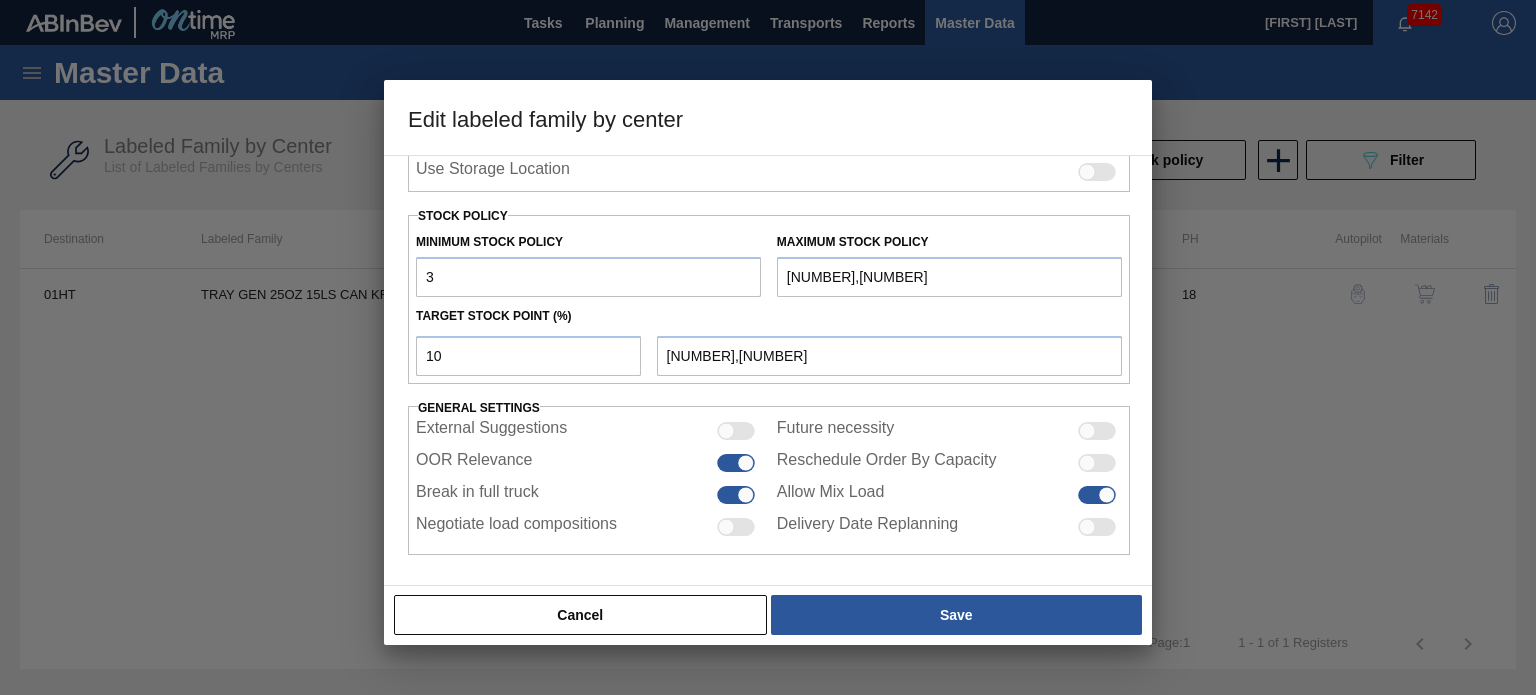 type on "33" 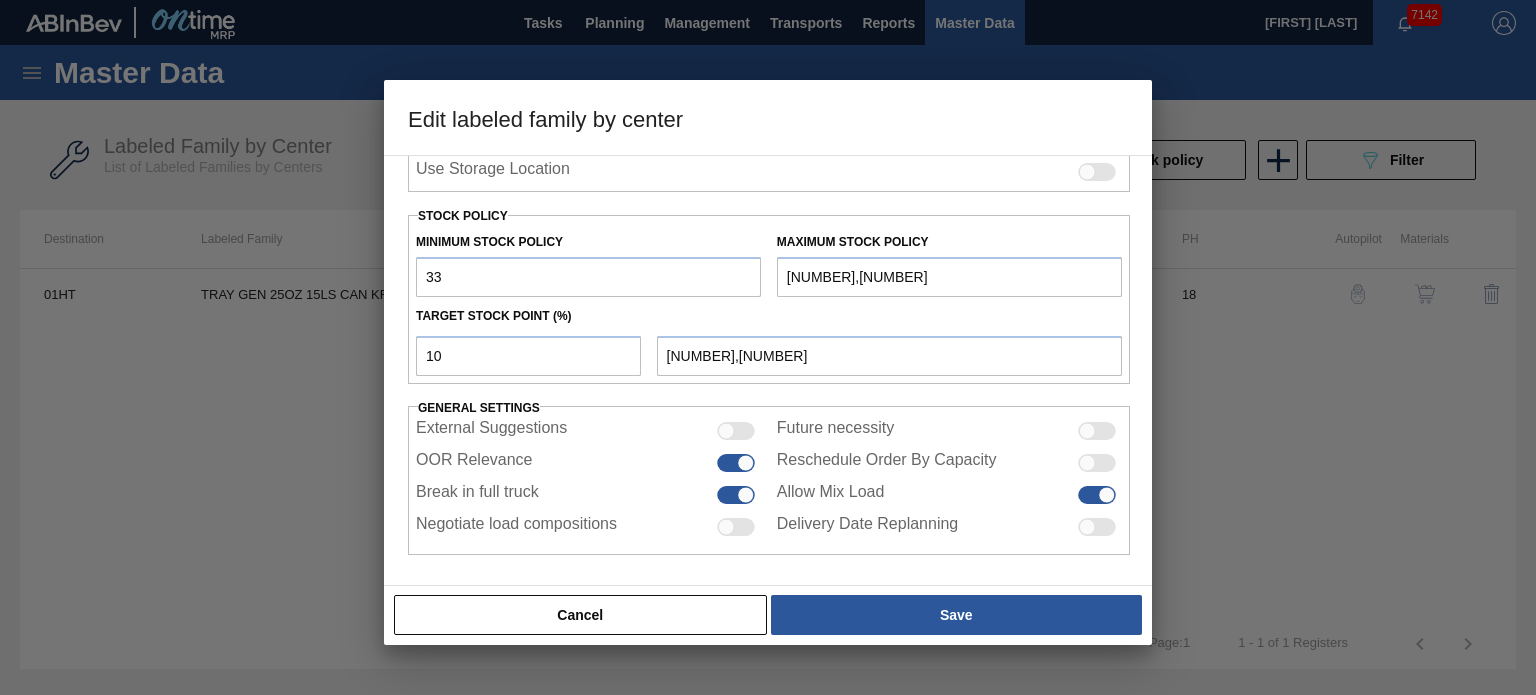 drag, startPoint x: 508, startPoint y: 279, endPoint x: 228, endPoint y: 248, distance: 281.71085 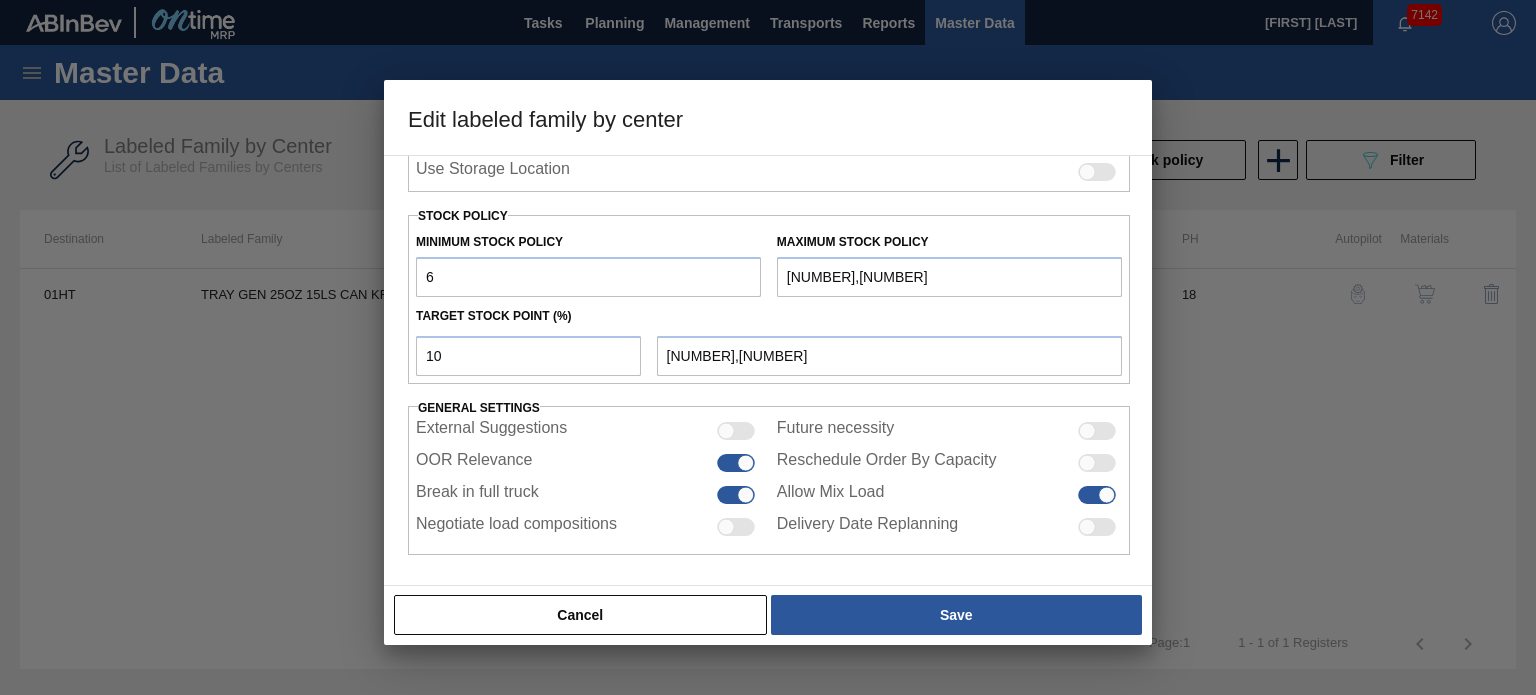 type on "66" 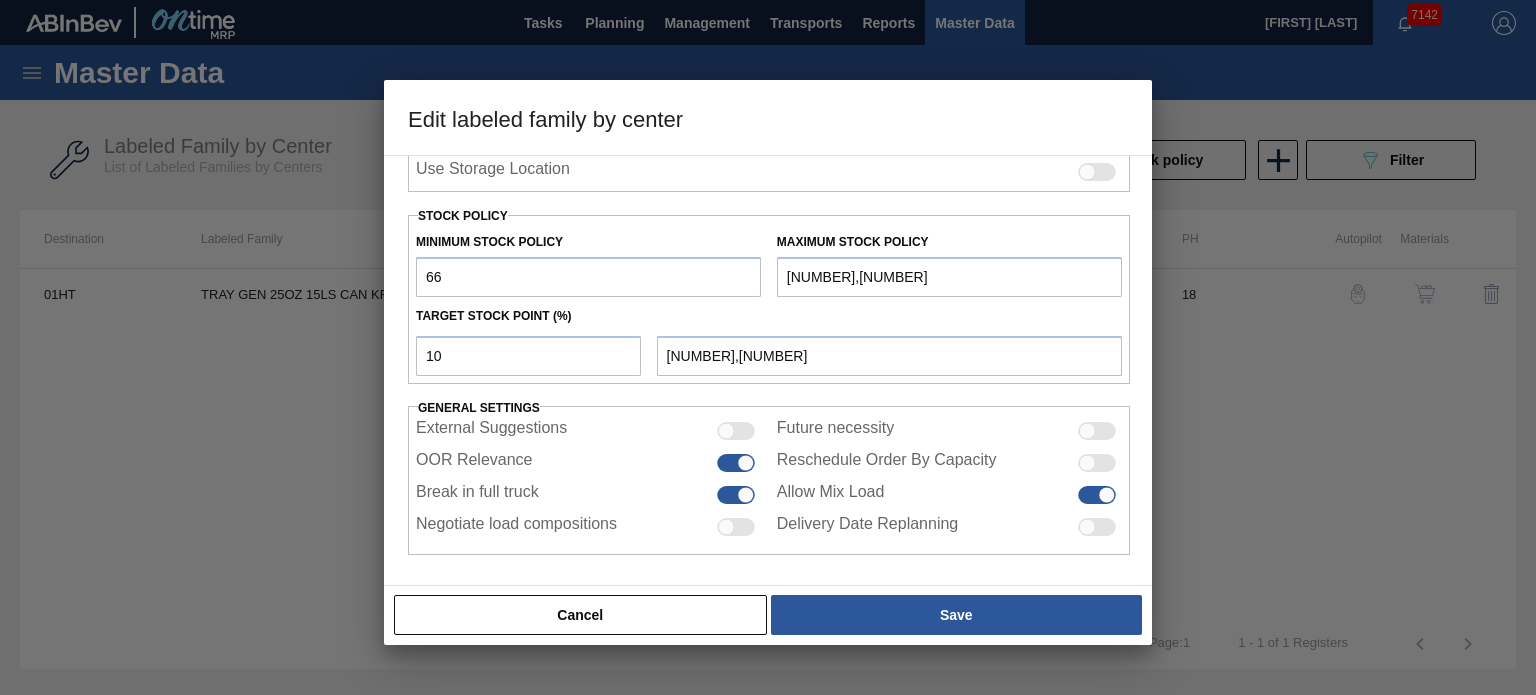 type on "[NUMBER],[NUMBER]" 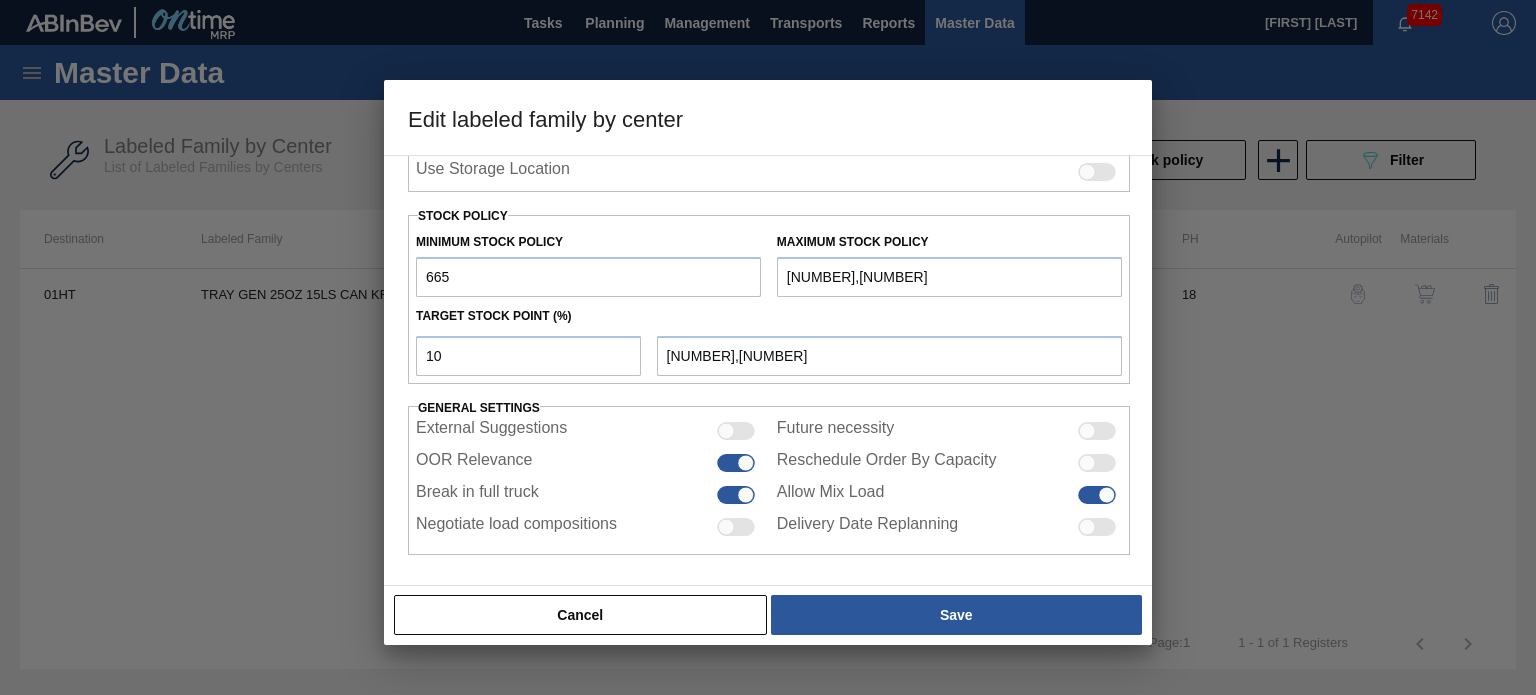 type on "[NUMBER],[NUMBER]" 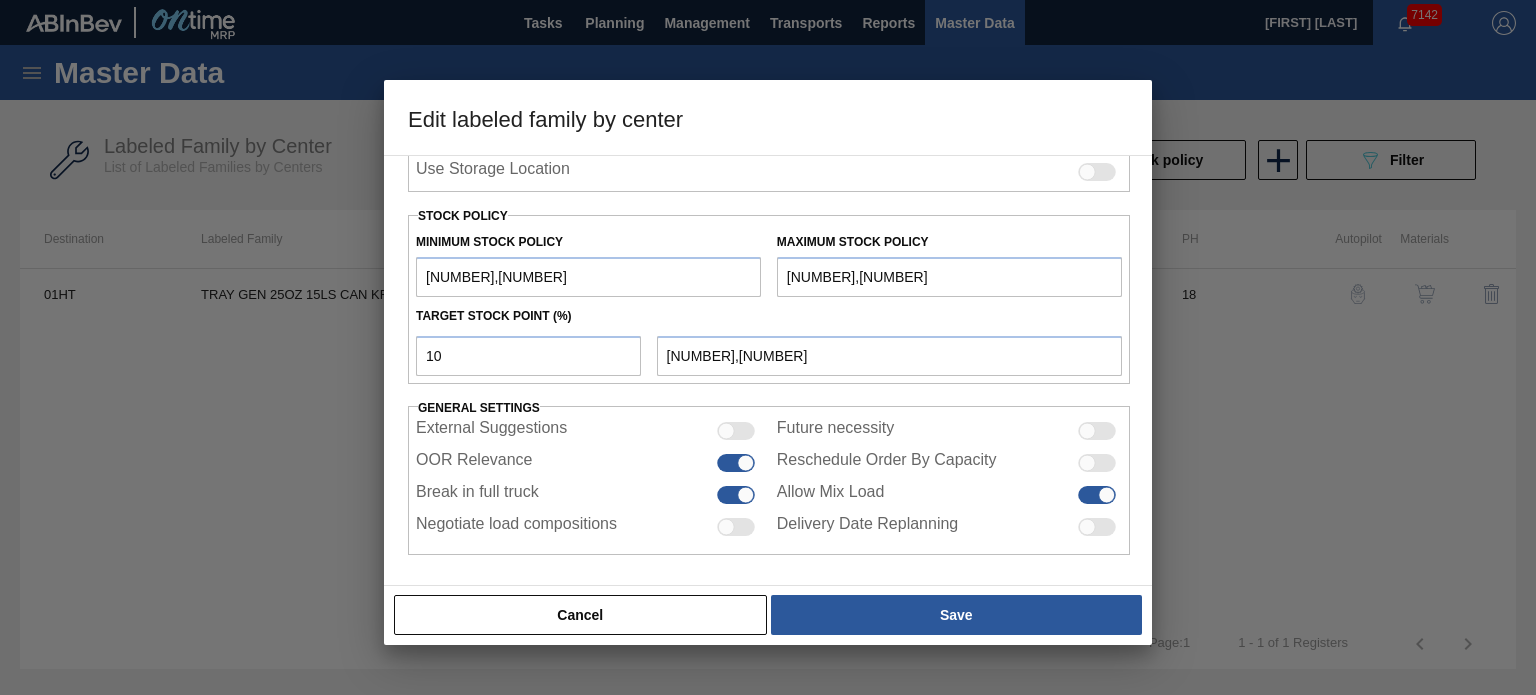 type on "66,528" 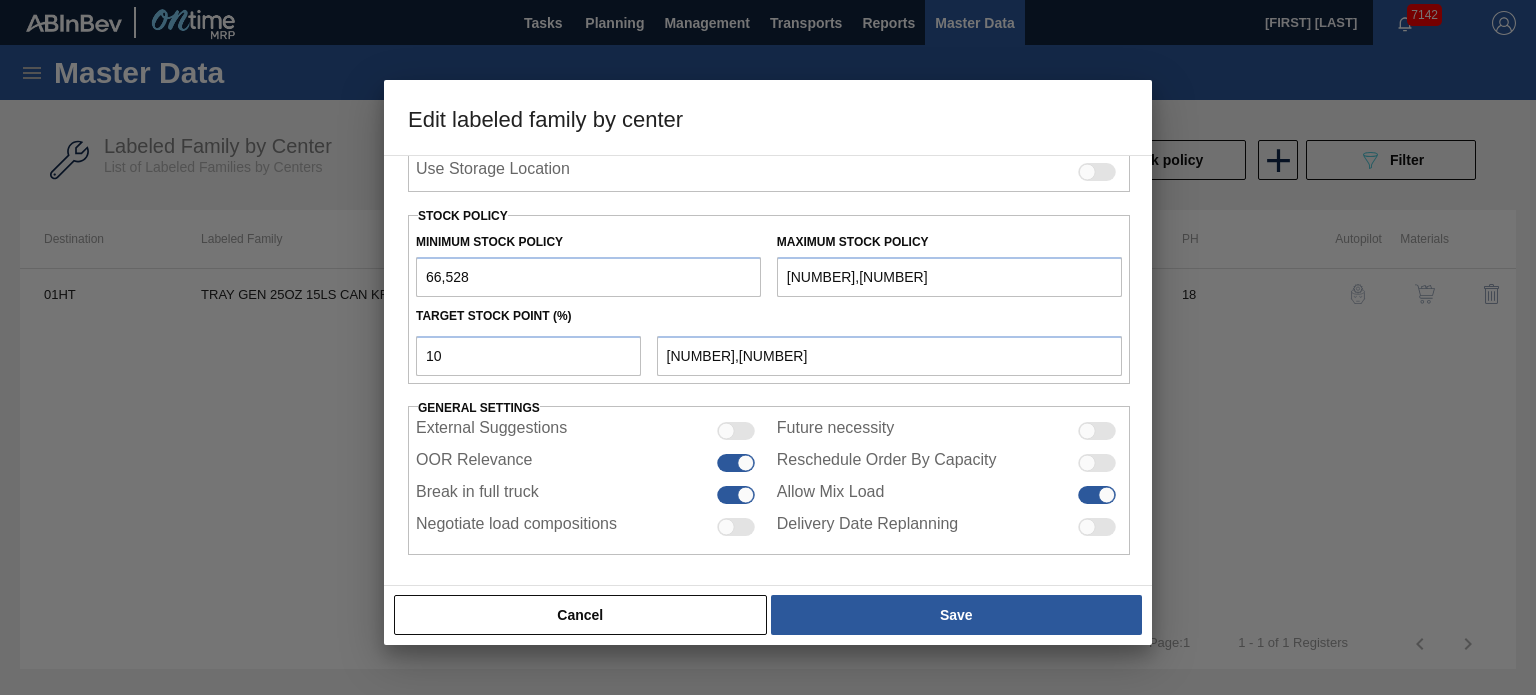 type on "66,528" 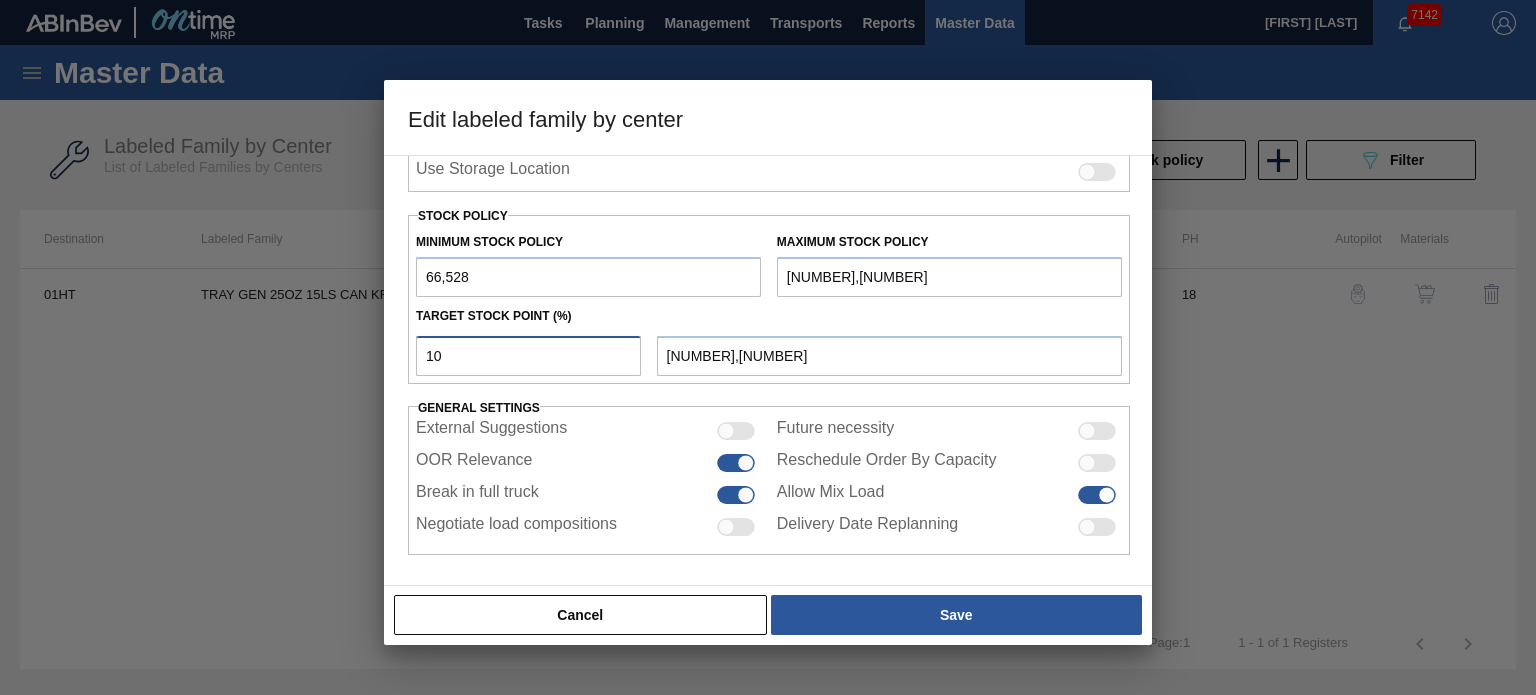 drag, startPoint x: 490, startPoint y: 351, endPoint x: 312, endPoint y: 351, distance: 178 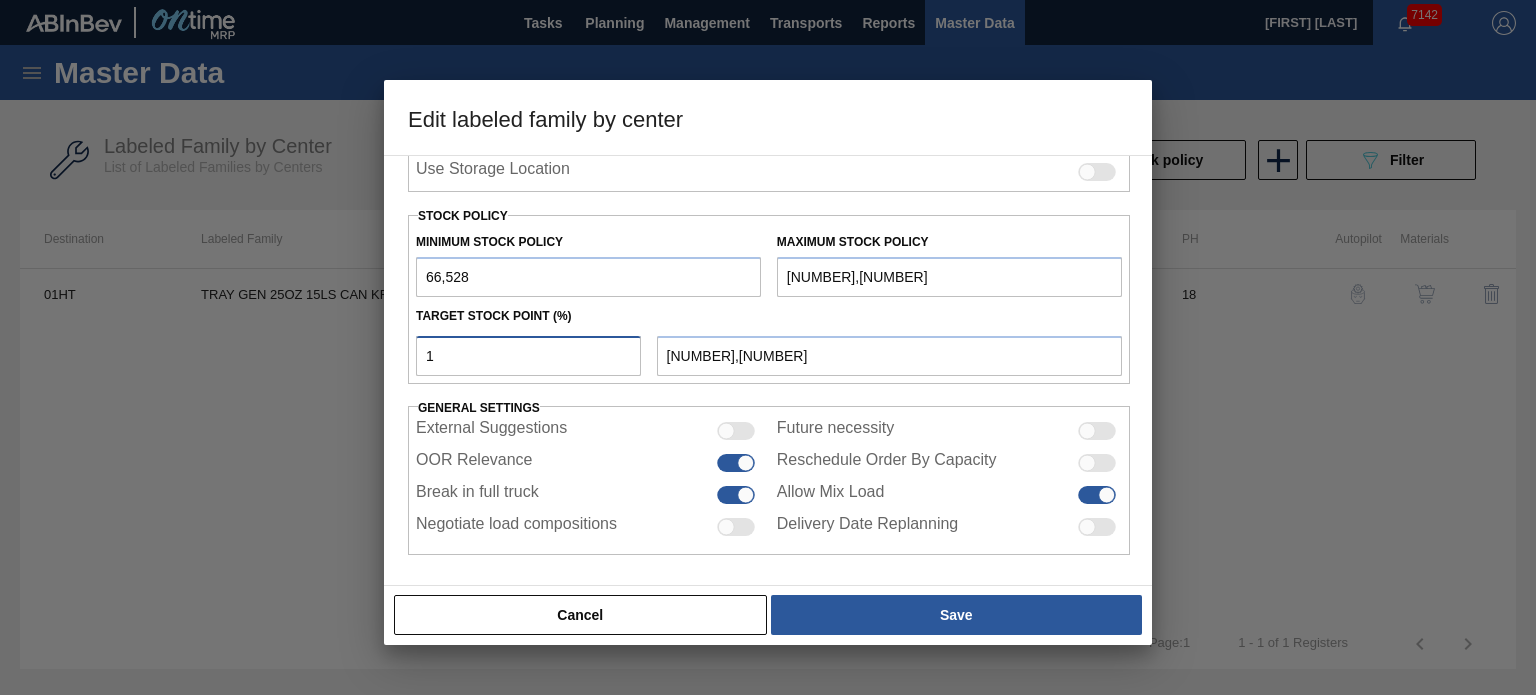 type on "15" 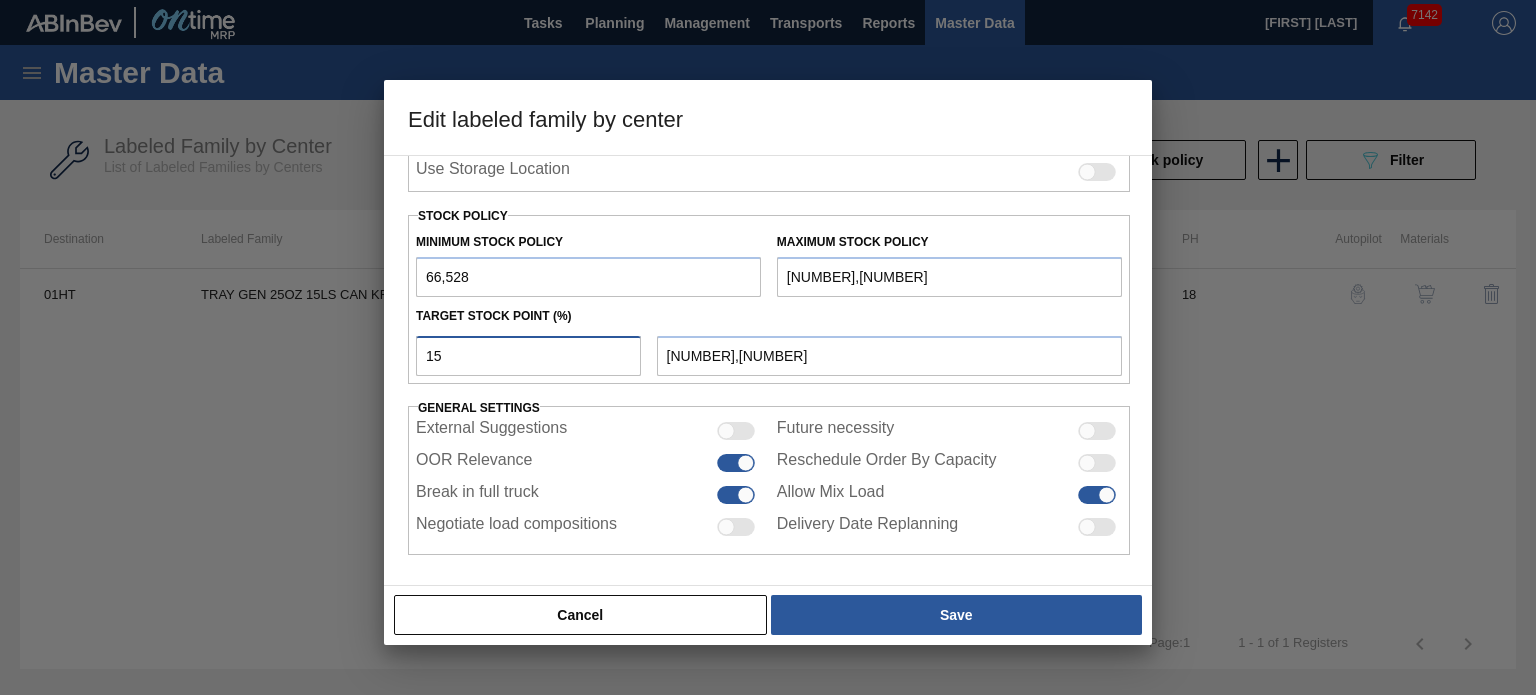 type on "1" 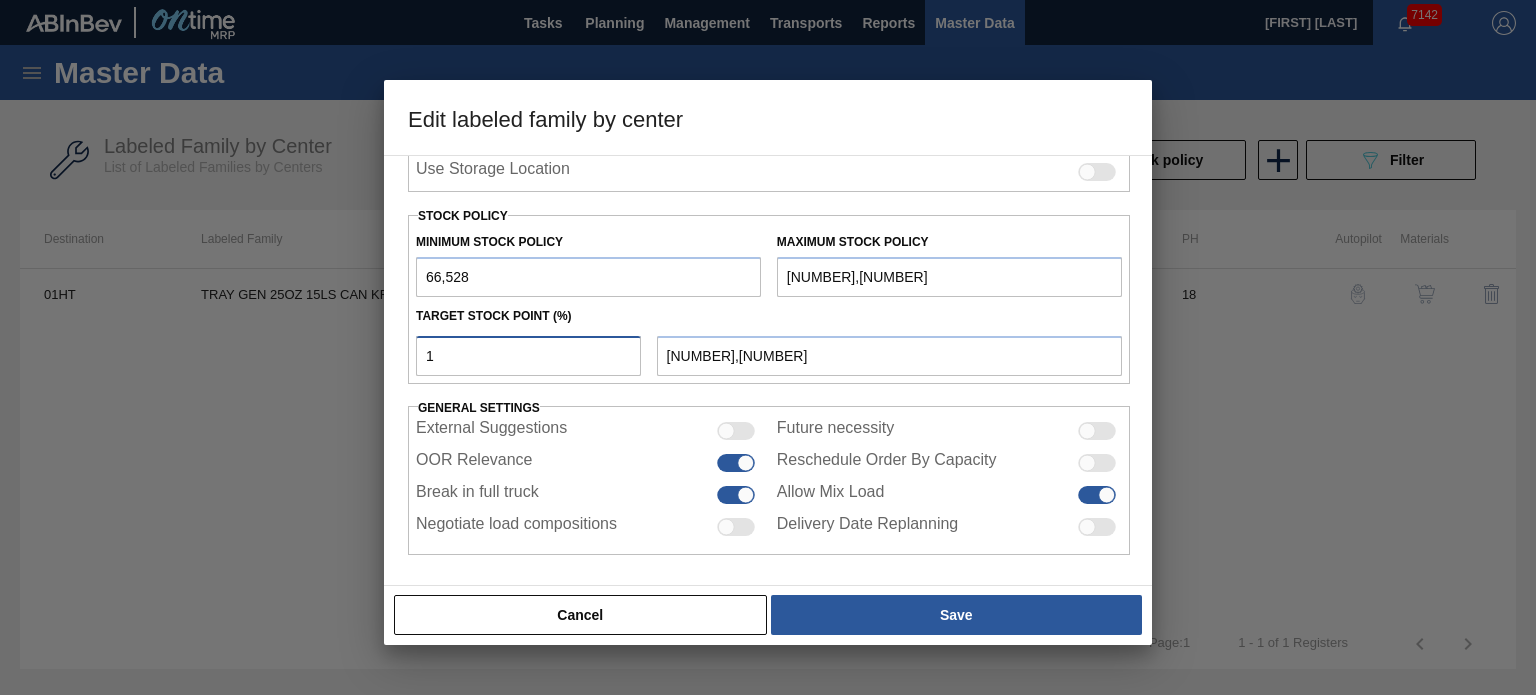 type 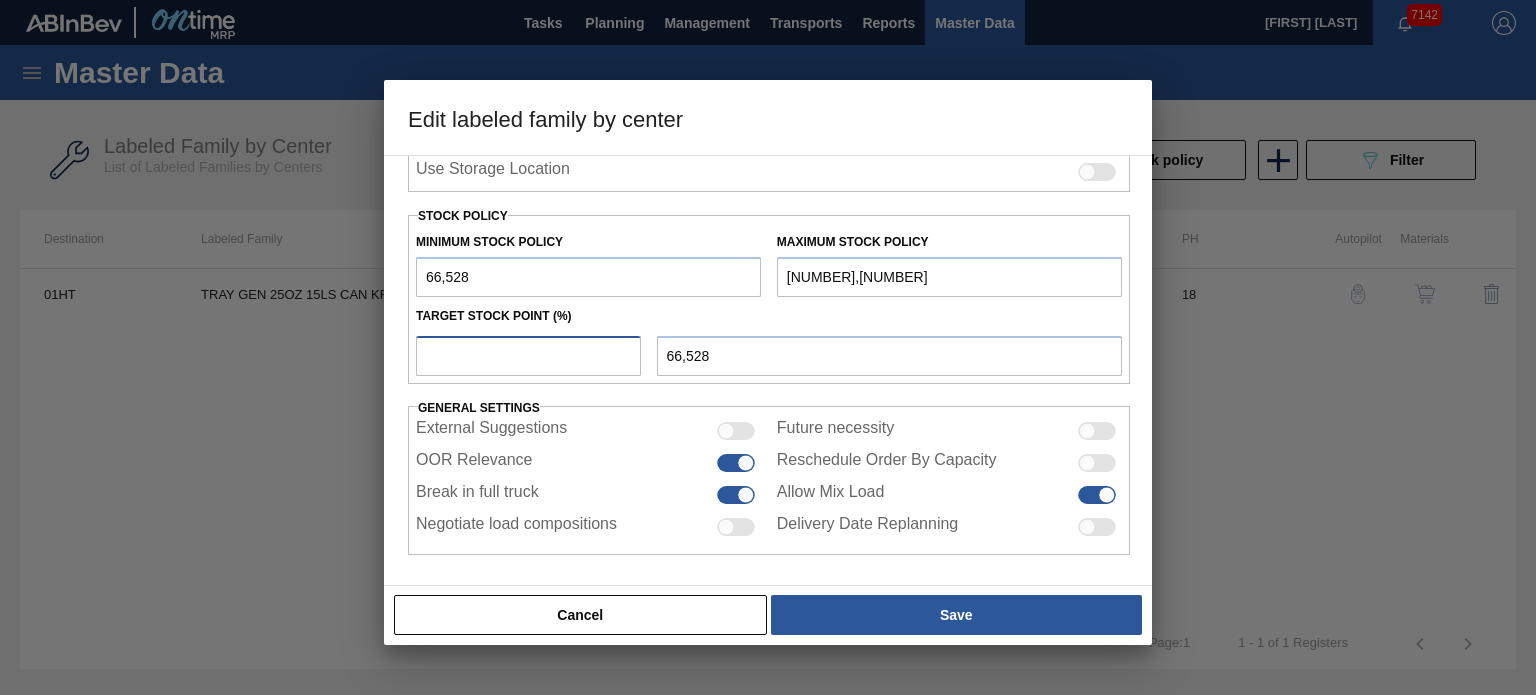 type on "2" 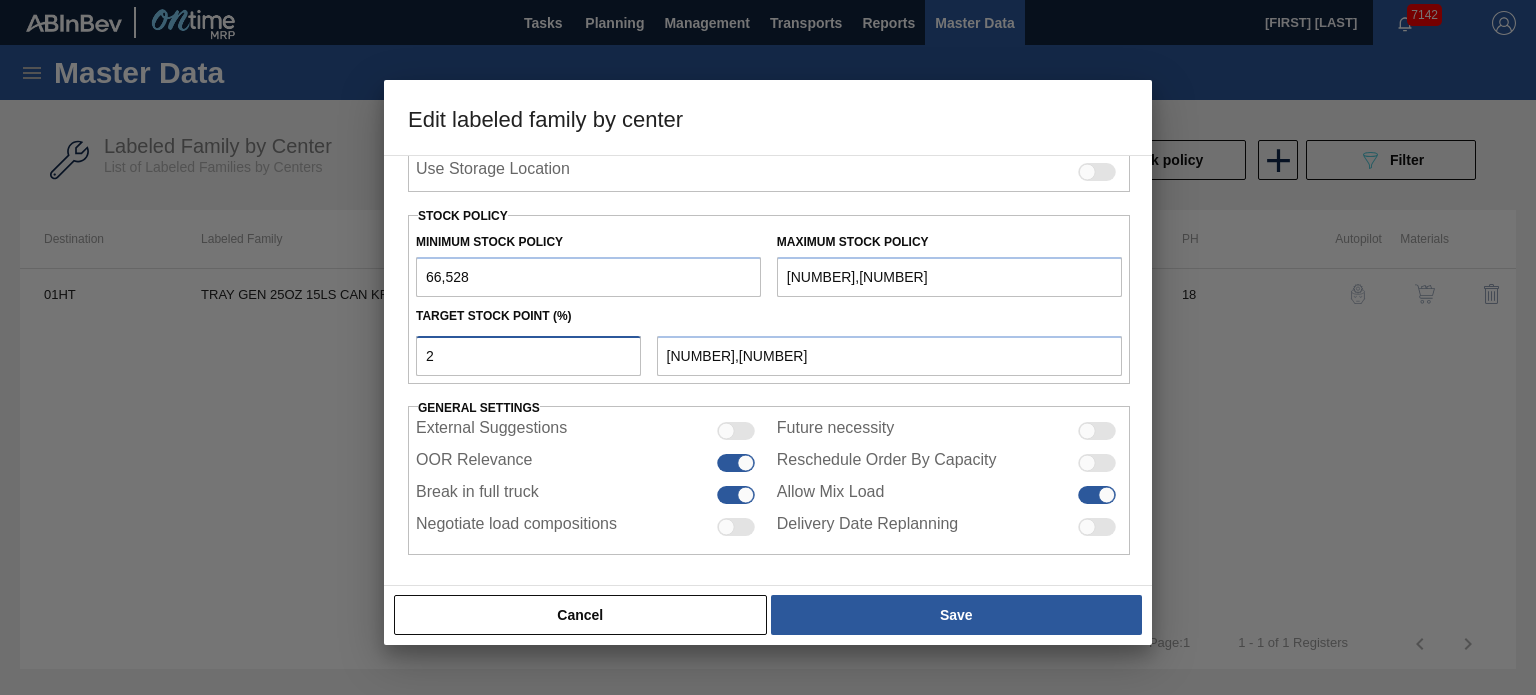 type on "25" 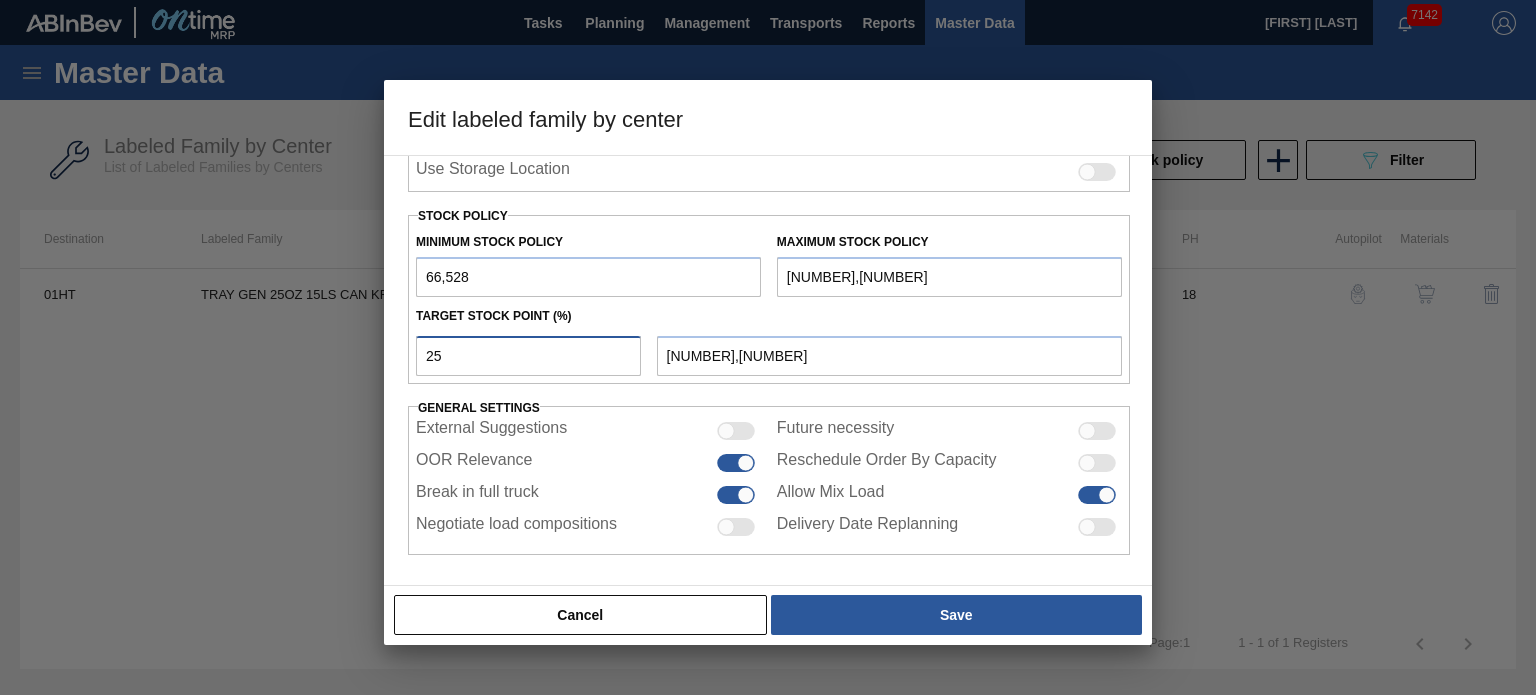 type on "2" 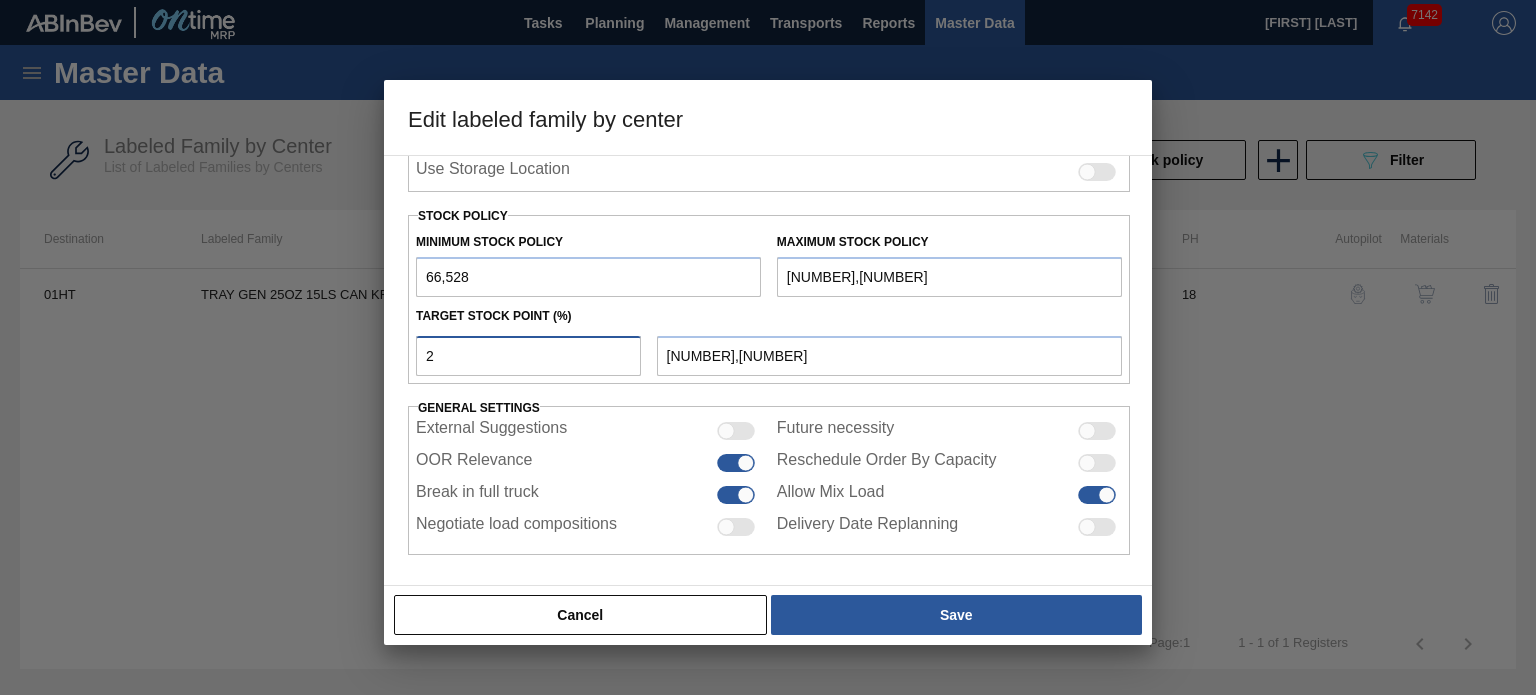 type on "20" 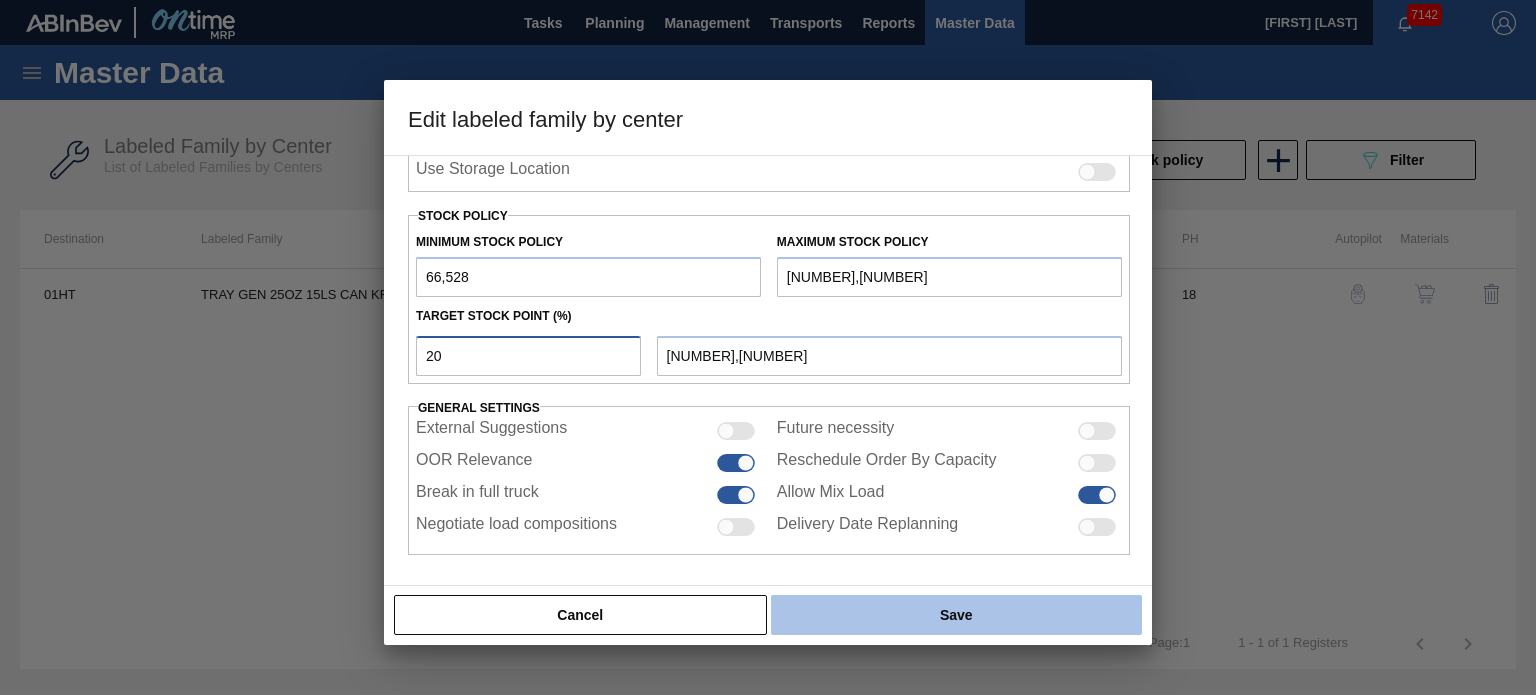 type on "20" 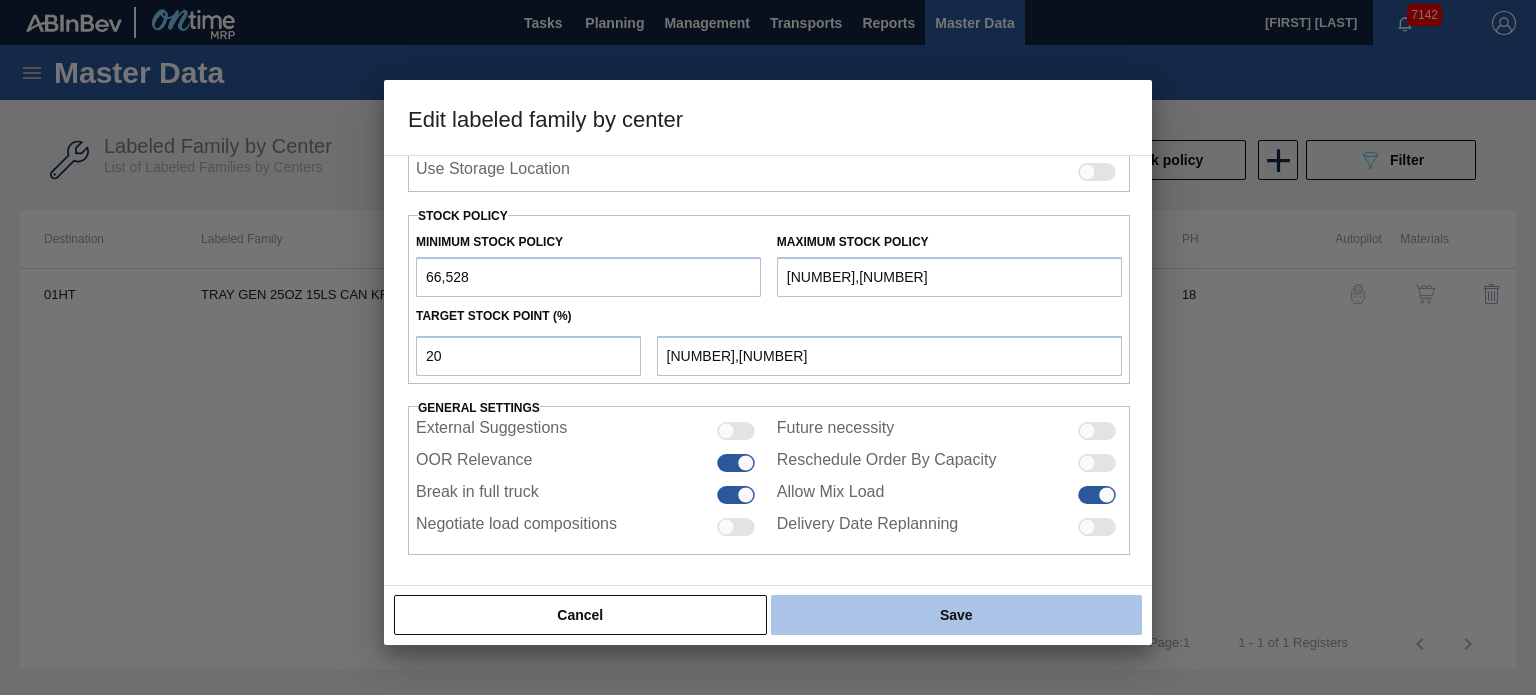 click on "Save" at bounding box center (956, 615) 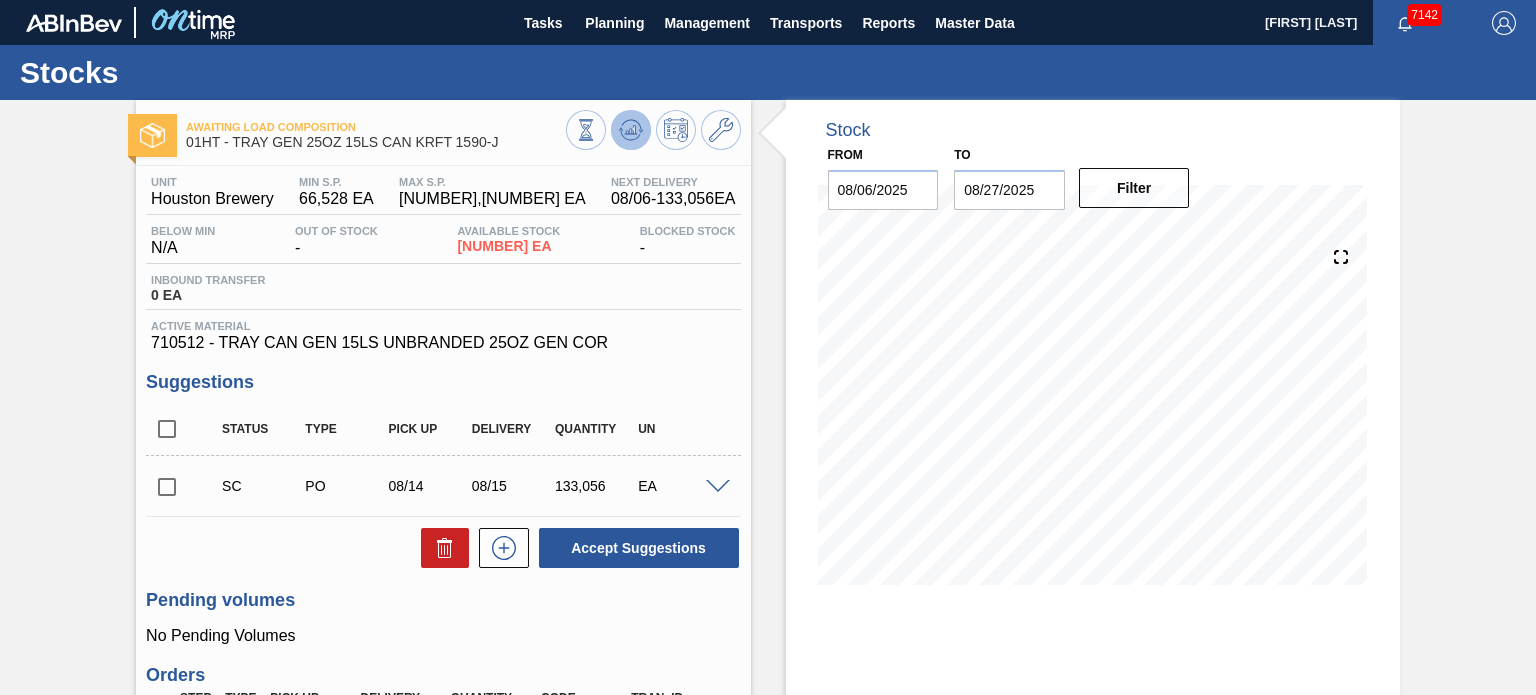 click 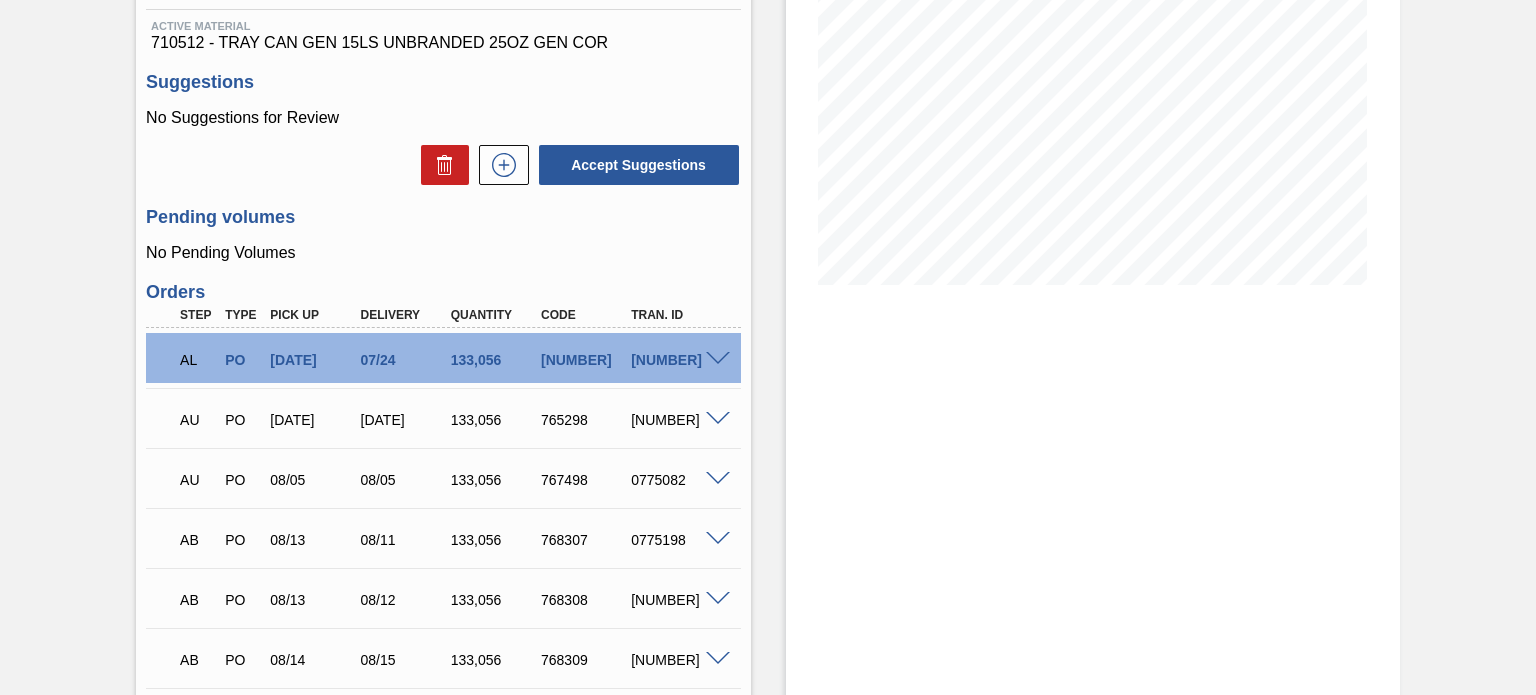 scroll, scrollTop: 400, scrollLeft: 0, axis: vertical 